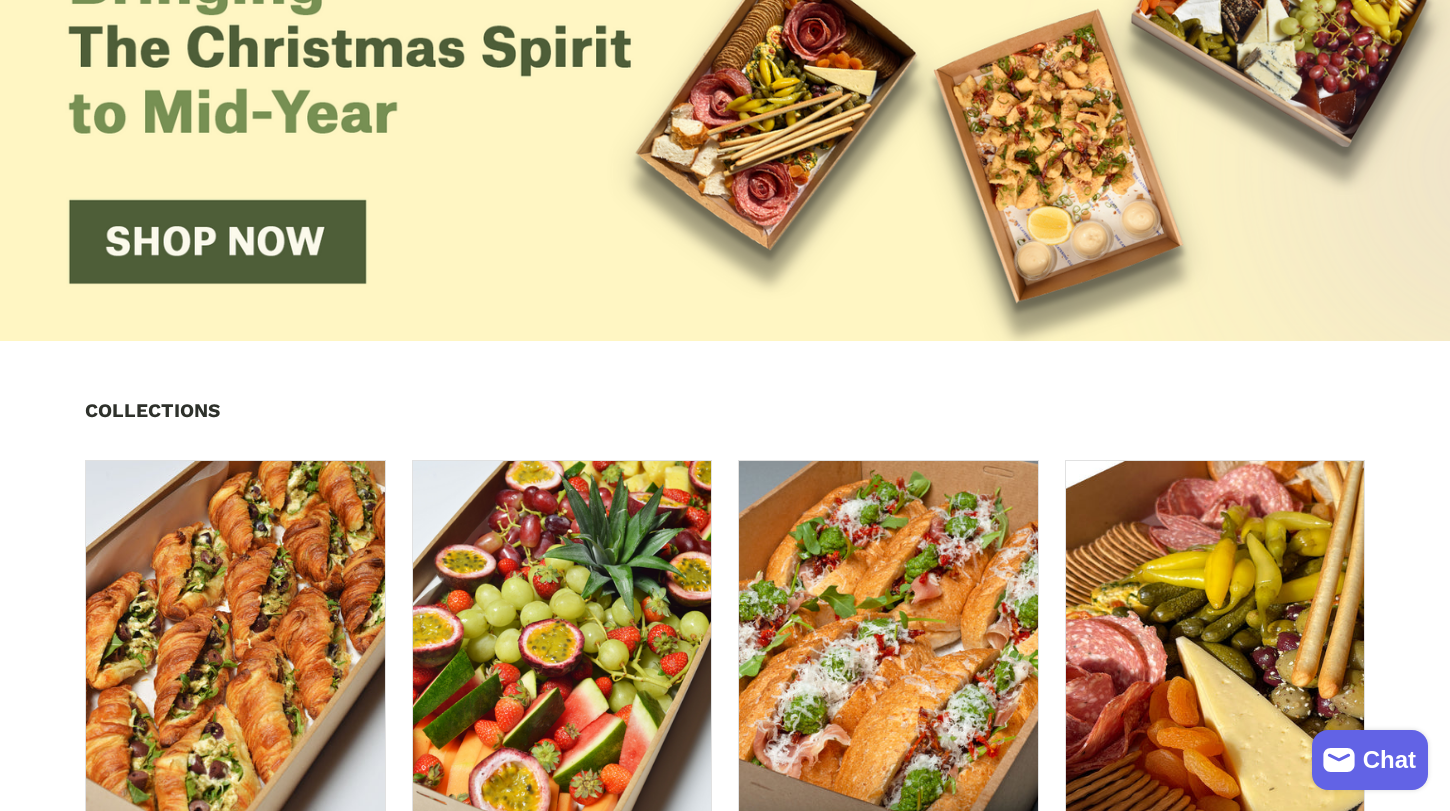 scroll, scrollTop: 649, scrollLeft: 0, axis: vertical 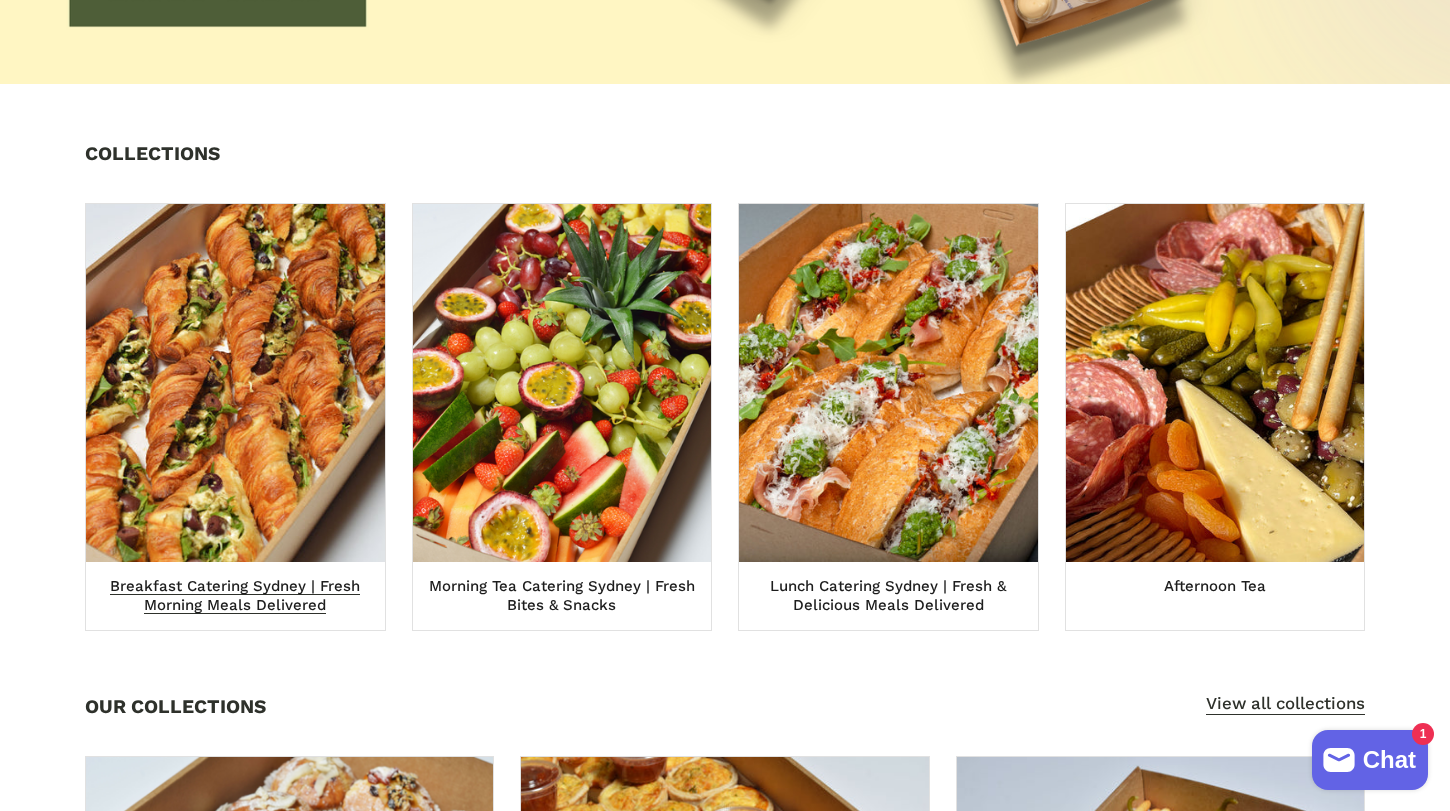 click on "Breakfast Catering Sydney | Fresh Morning Meals Delivered" at bounding box center (235, 596) 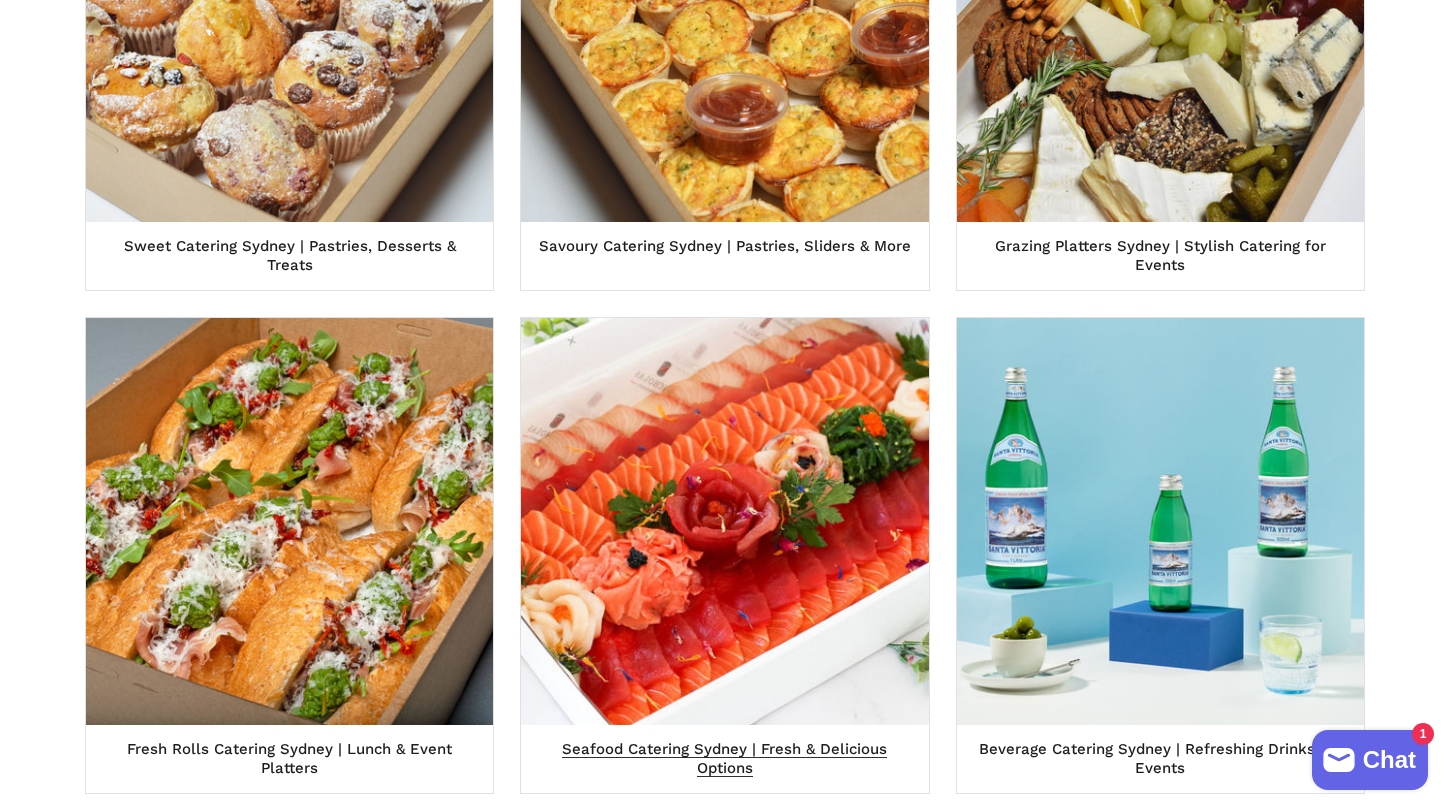 scroll, scrollTop: 1693, scrollLeft: 0, axis: vertical 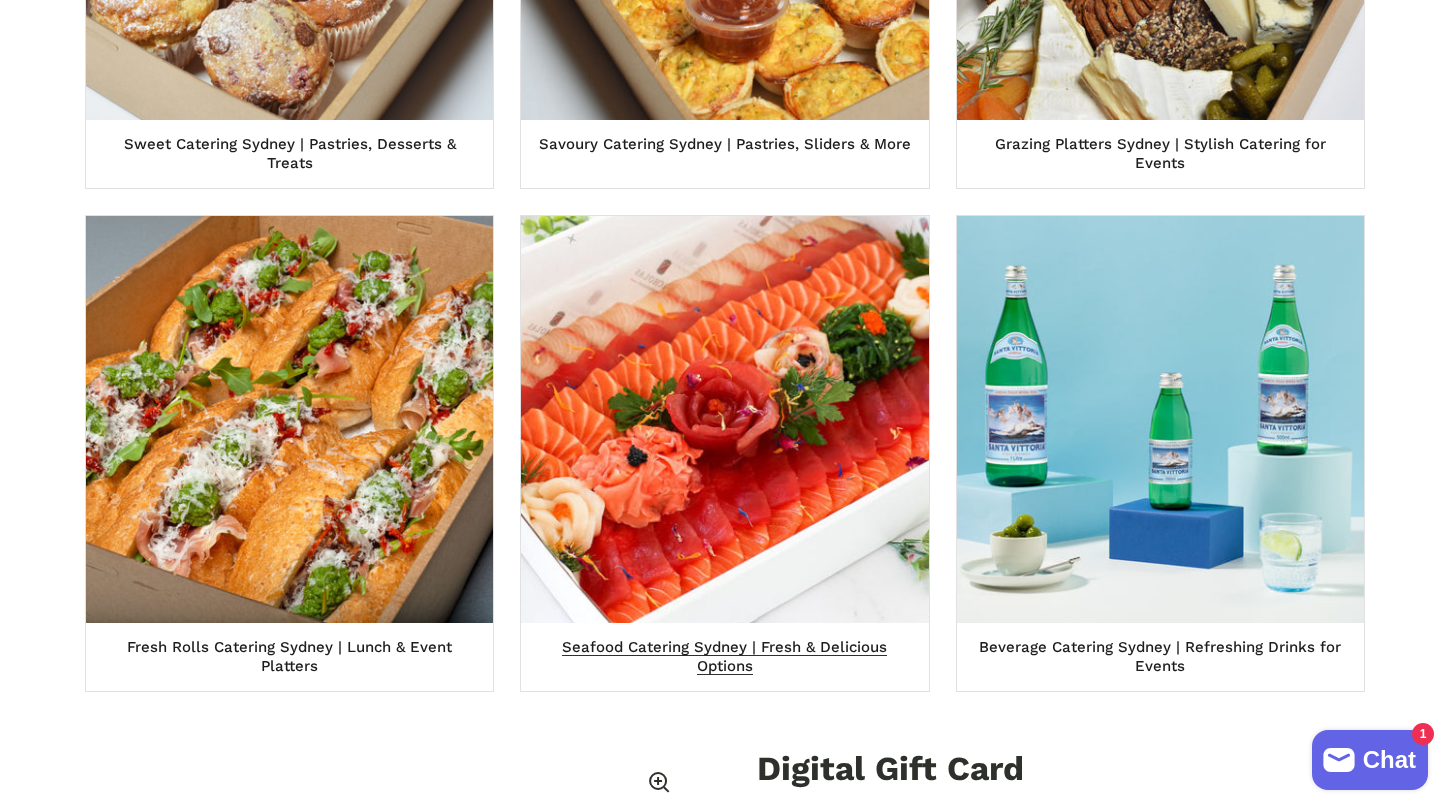 click at bounding box center [725, 419] 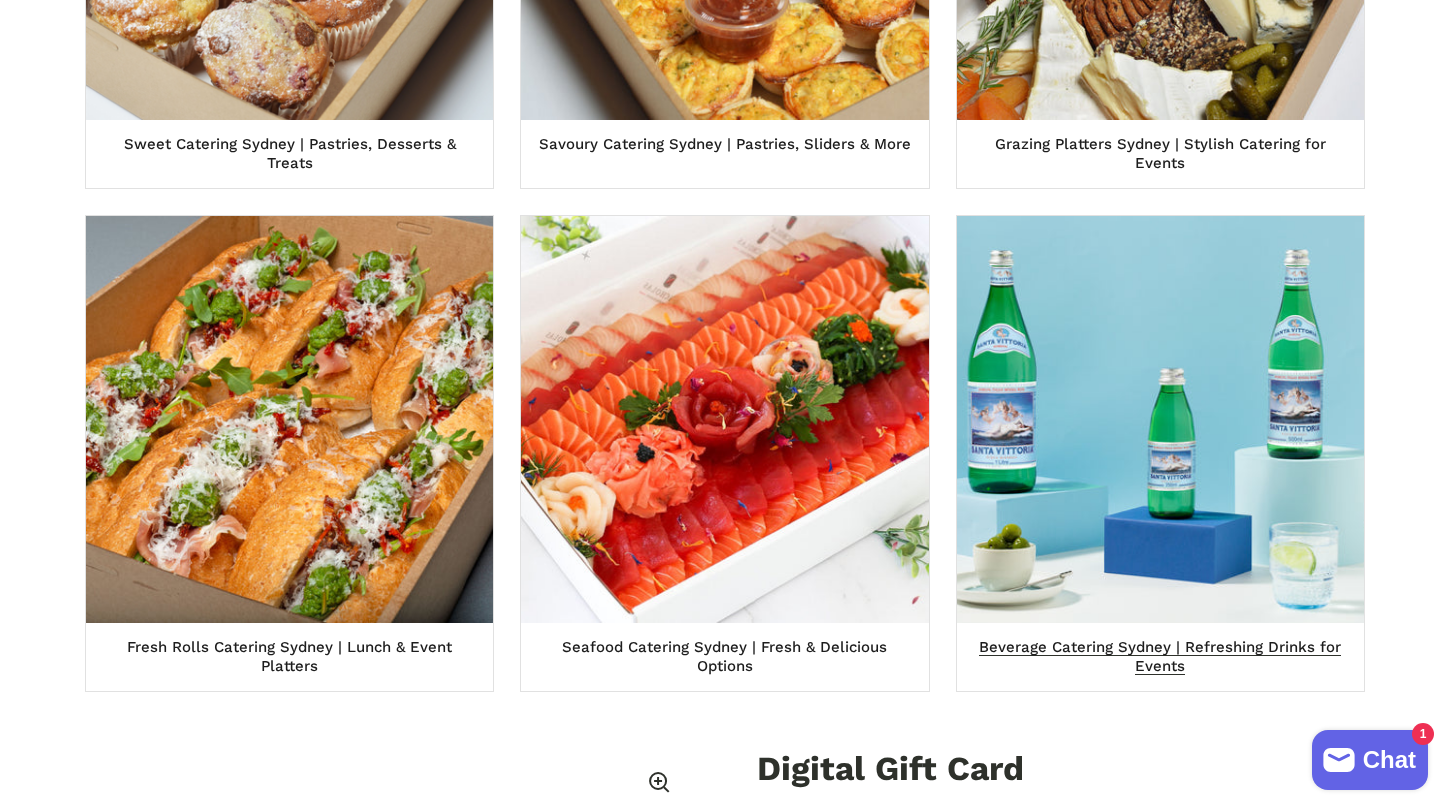 click at bounding box center (1160, 419) 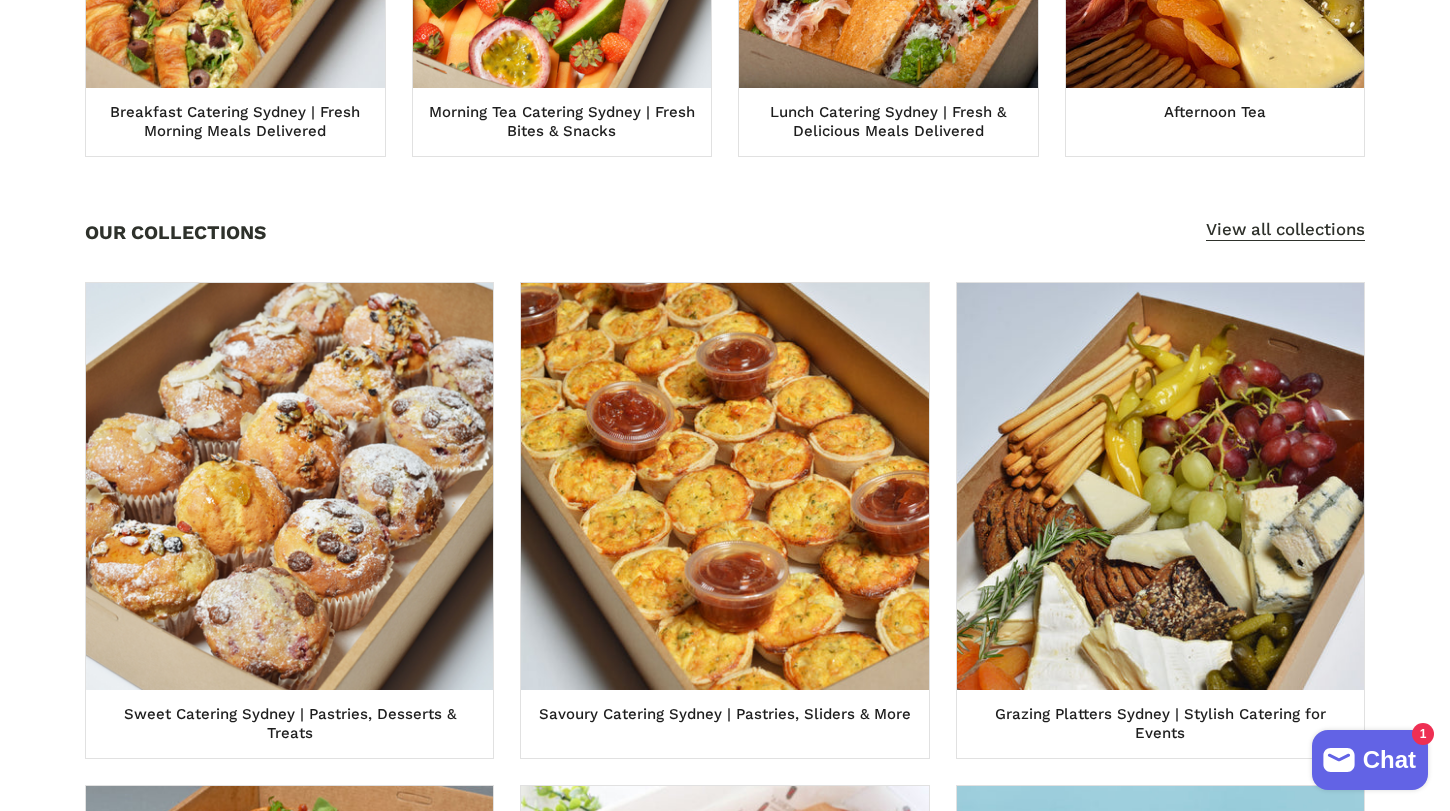 scroll, scrollTop: 1124, scrollLeft: 0, axis: vertical 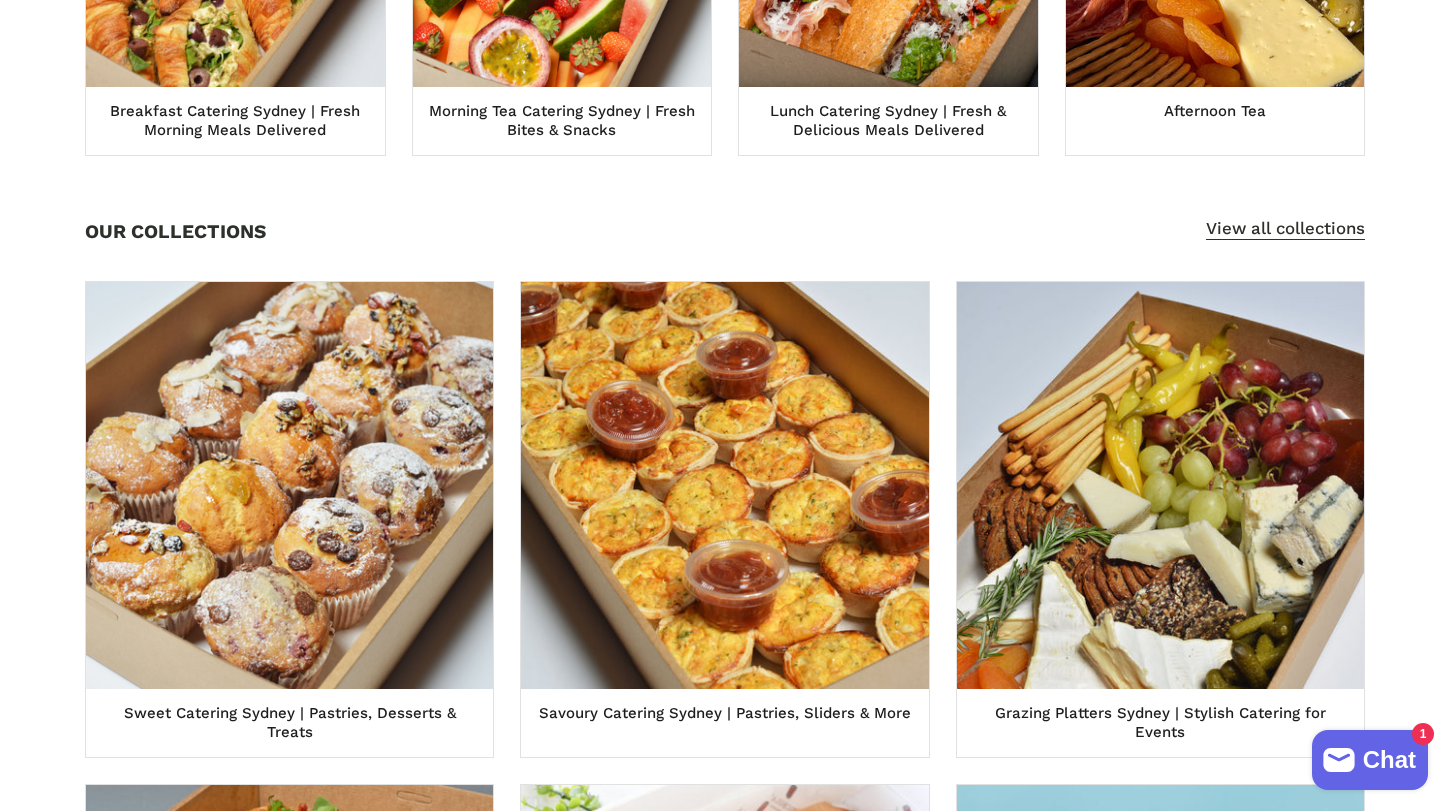 click at bounding box center [1160, 485] 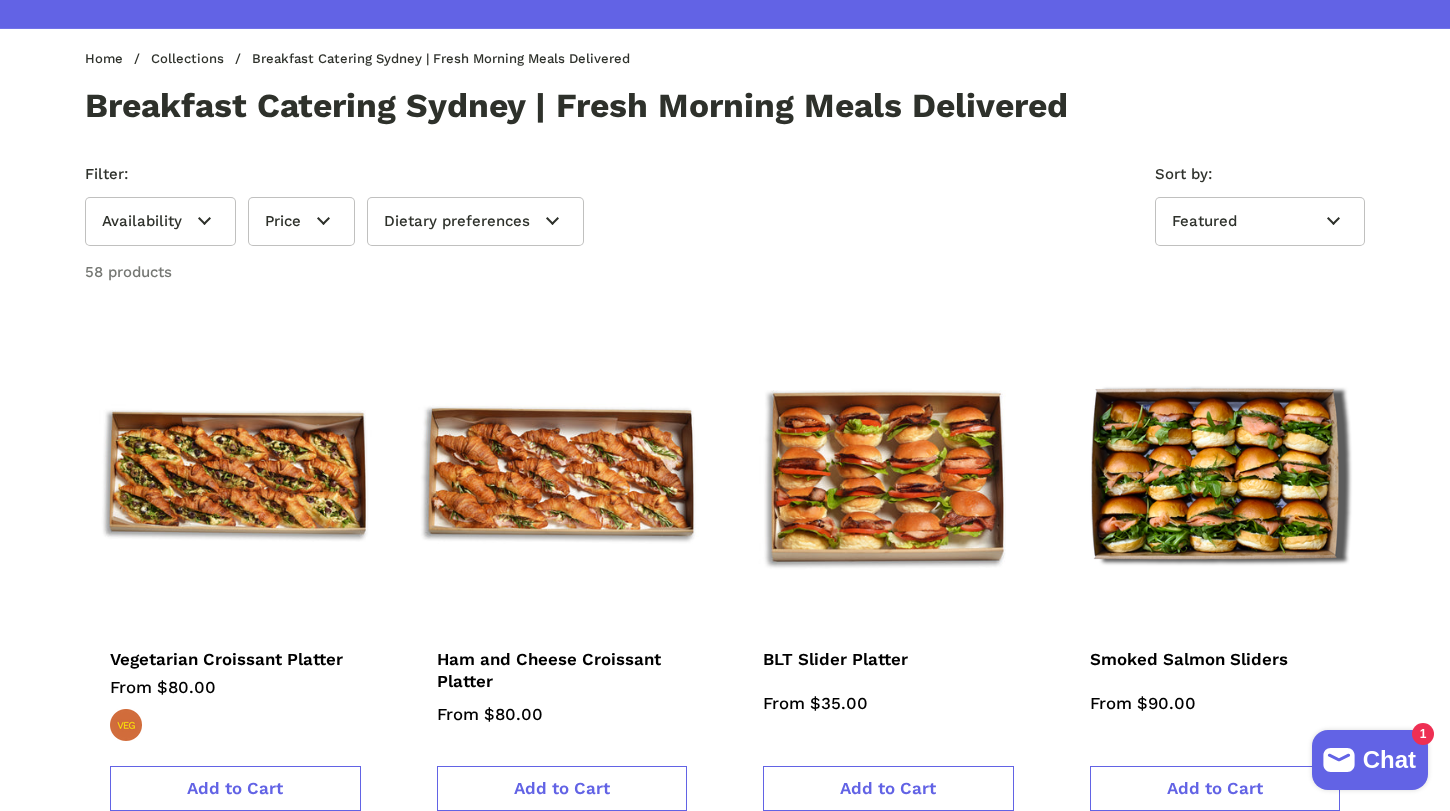scroll, scrollTop: 505, scrollLeft: 0, axis: vertical 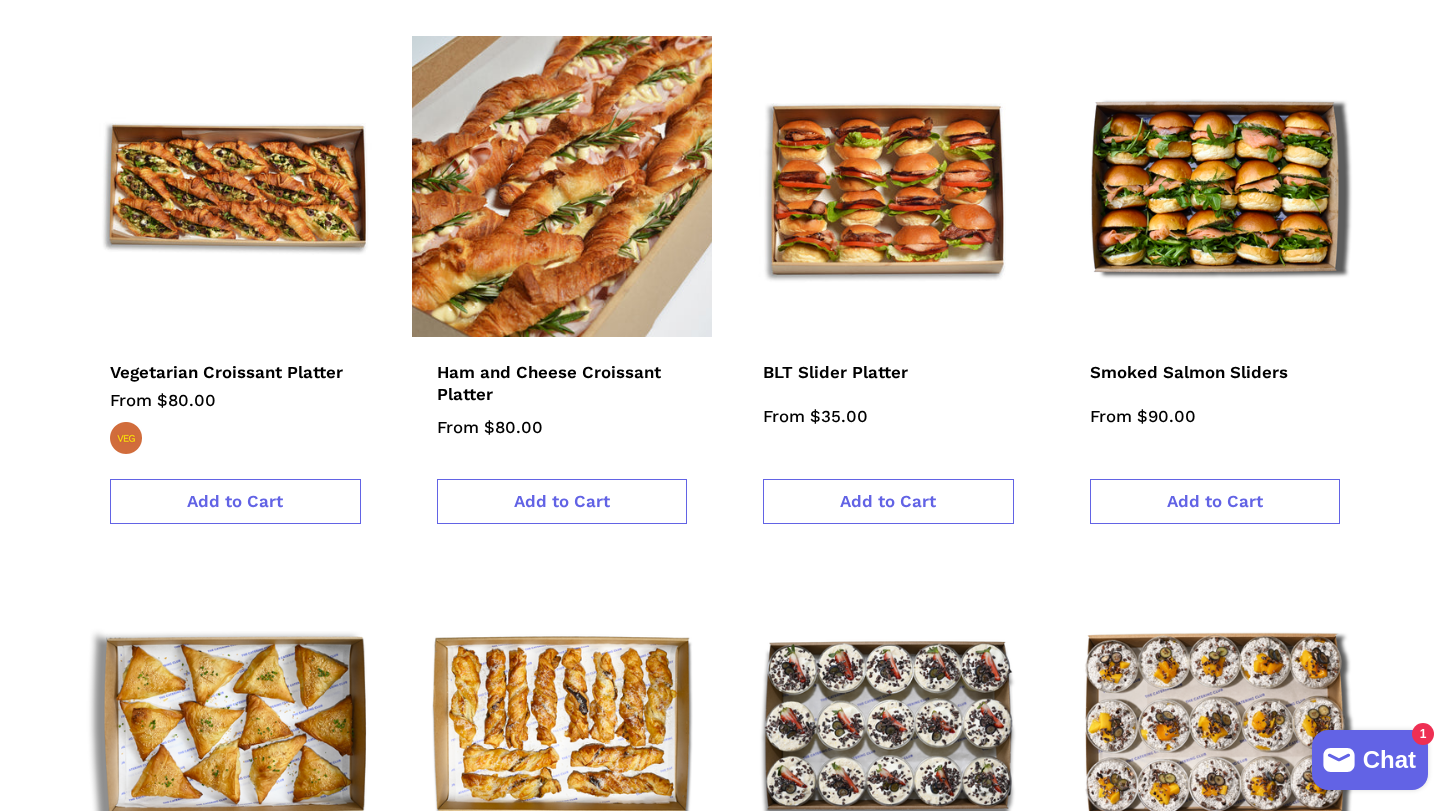 click at bounding box center (561, 186) 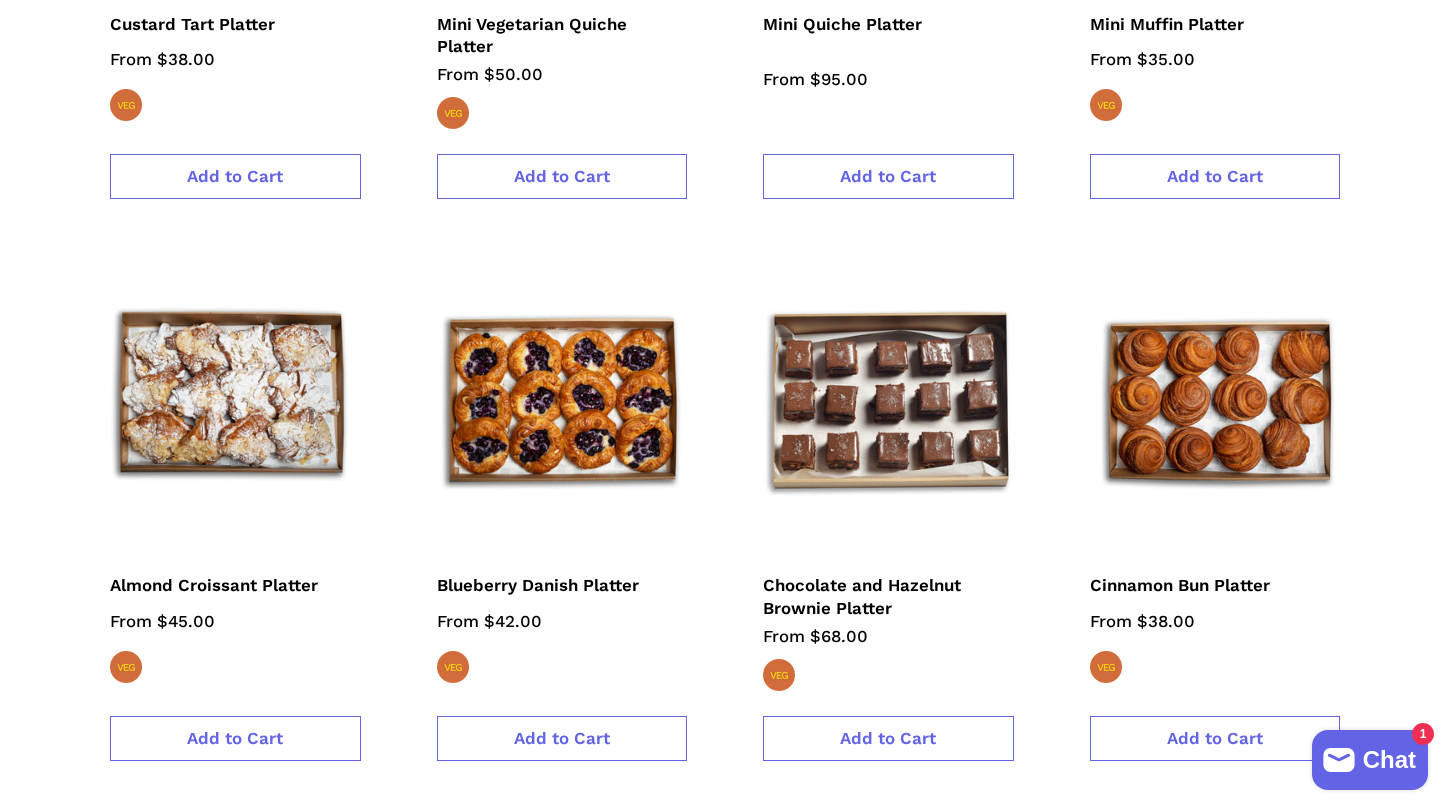 scroll, scrollTop: 3062, scrollLeft: 0, axis: vertical 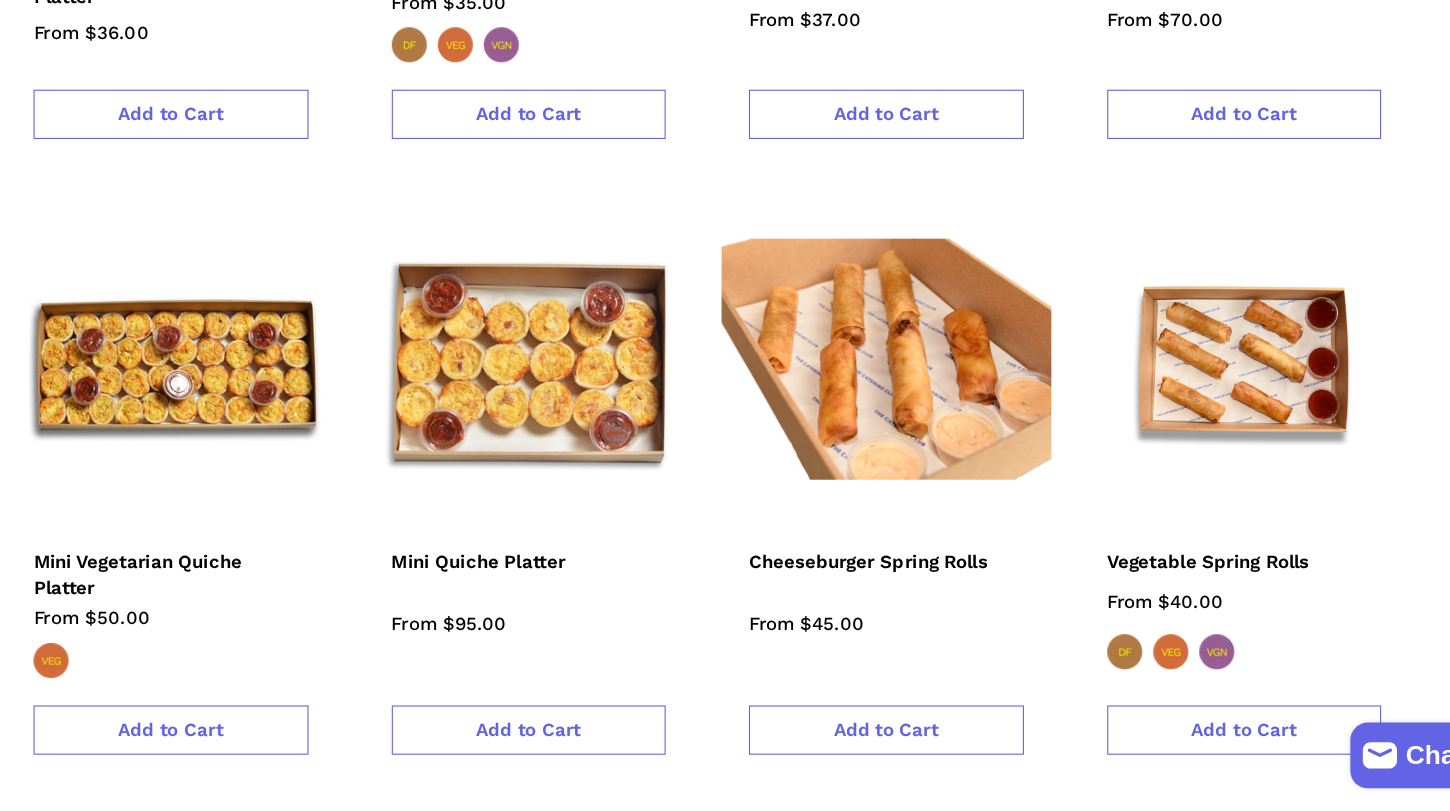 click at bounding box center [888, 398] 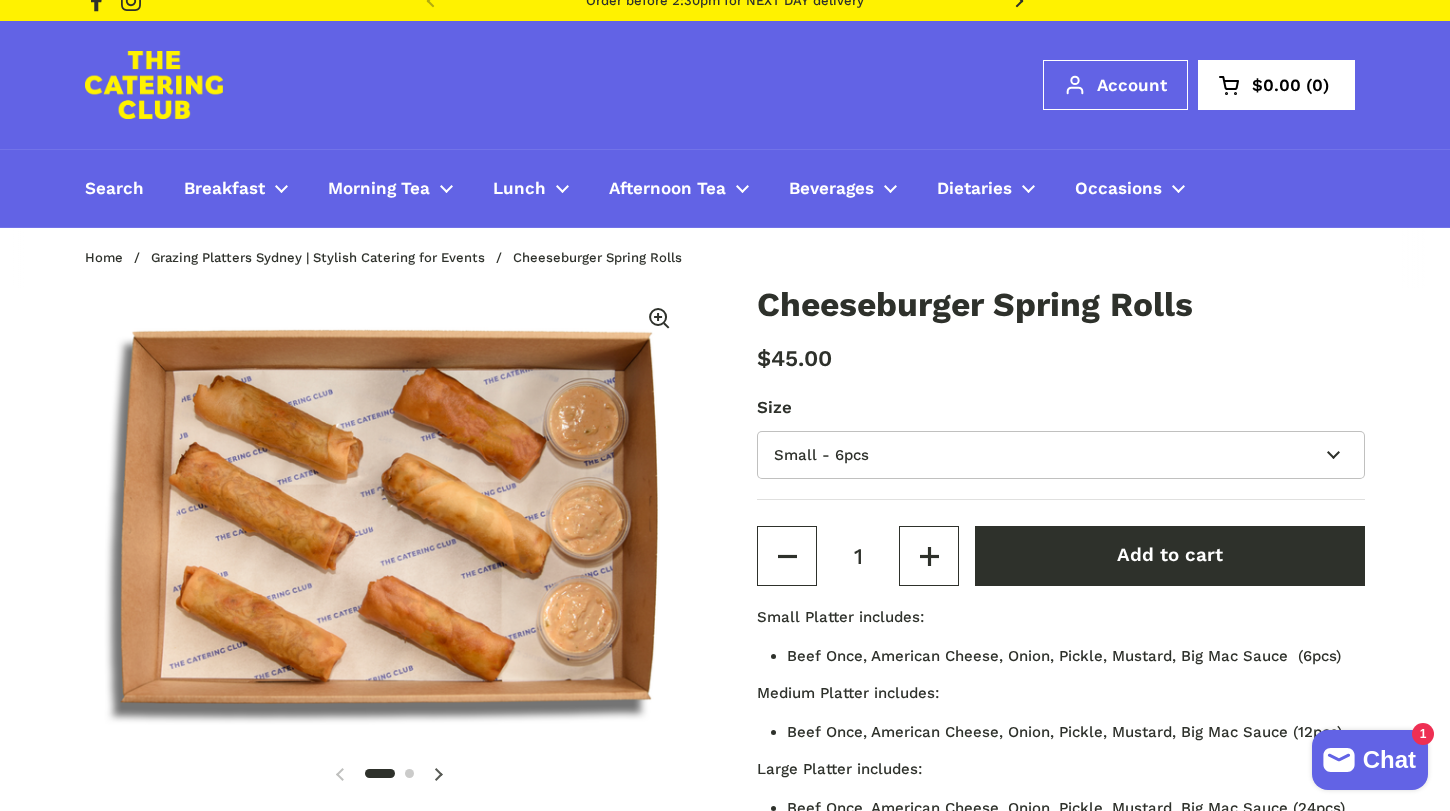 scroll, scrollTop: 20, scrollLeft: 0, axis: vertical 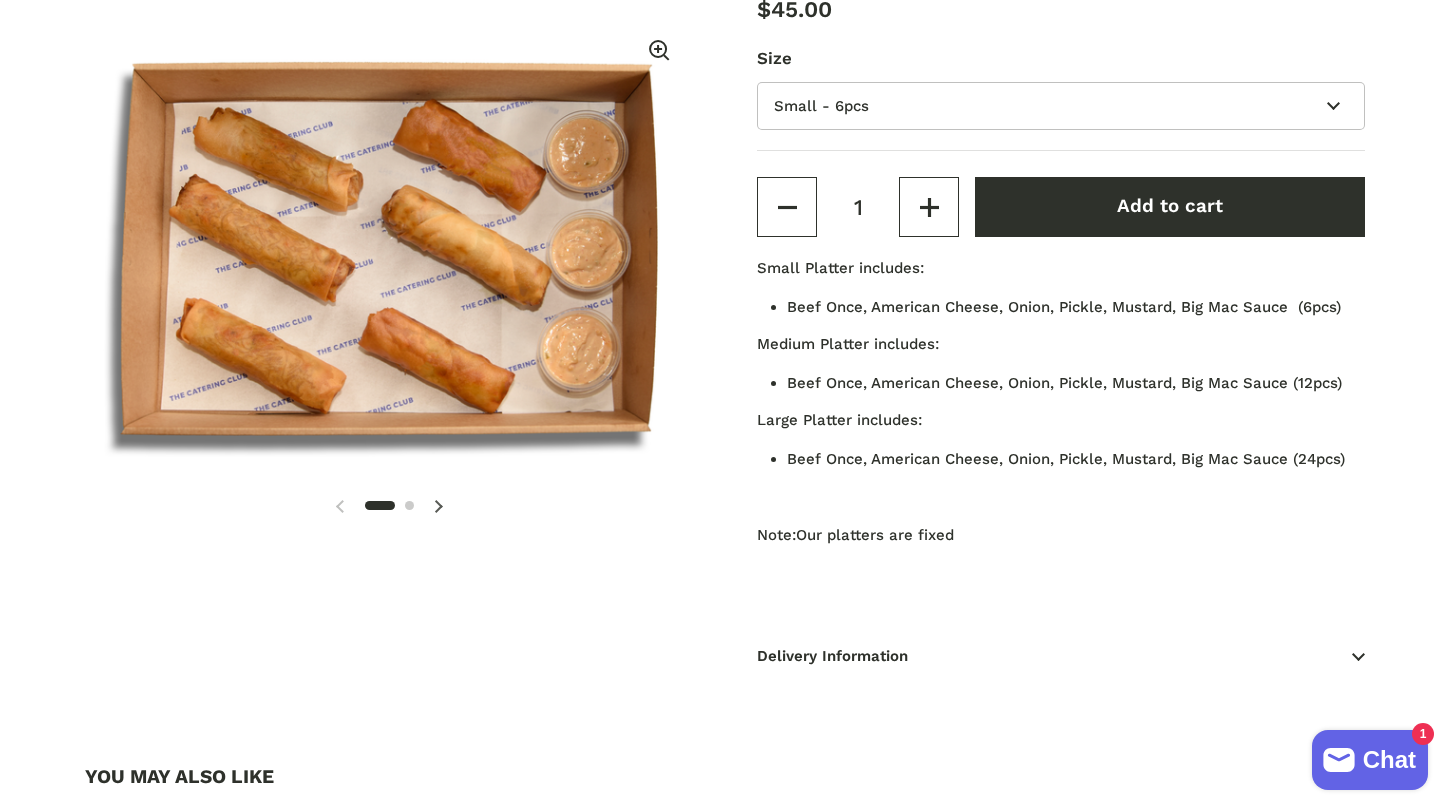 type 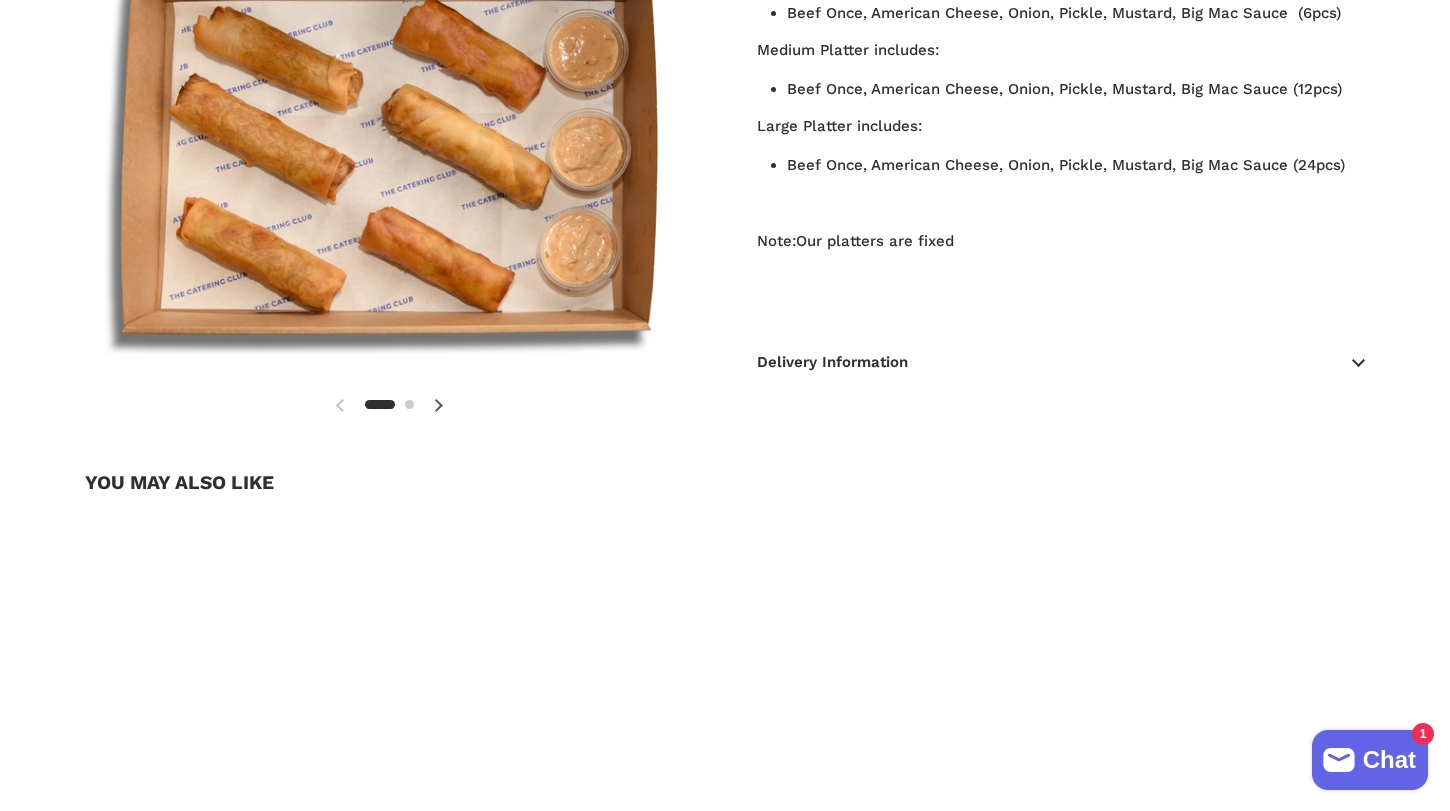 scroll, scrollTop: 814, scrollLeft: 0, axis: vertical 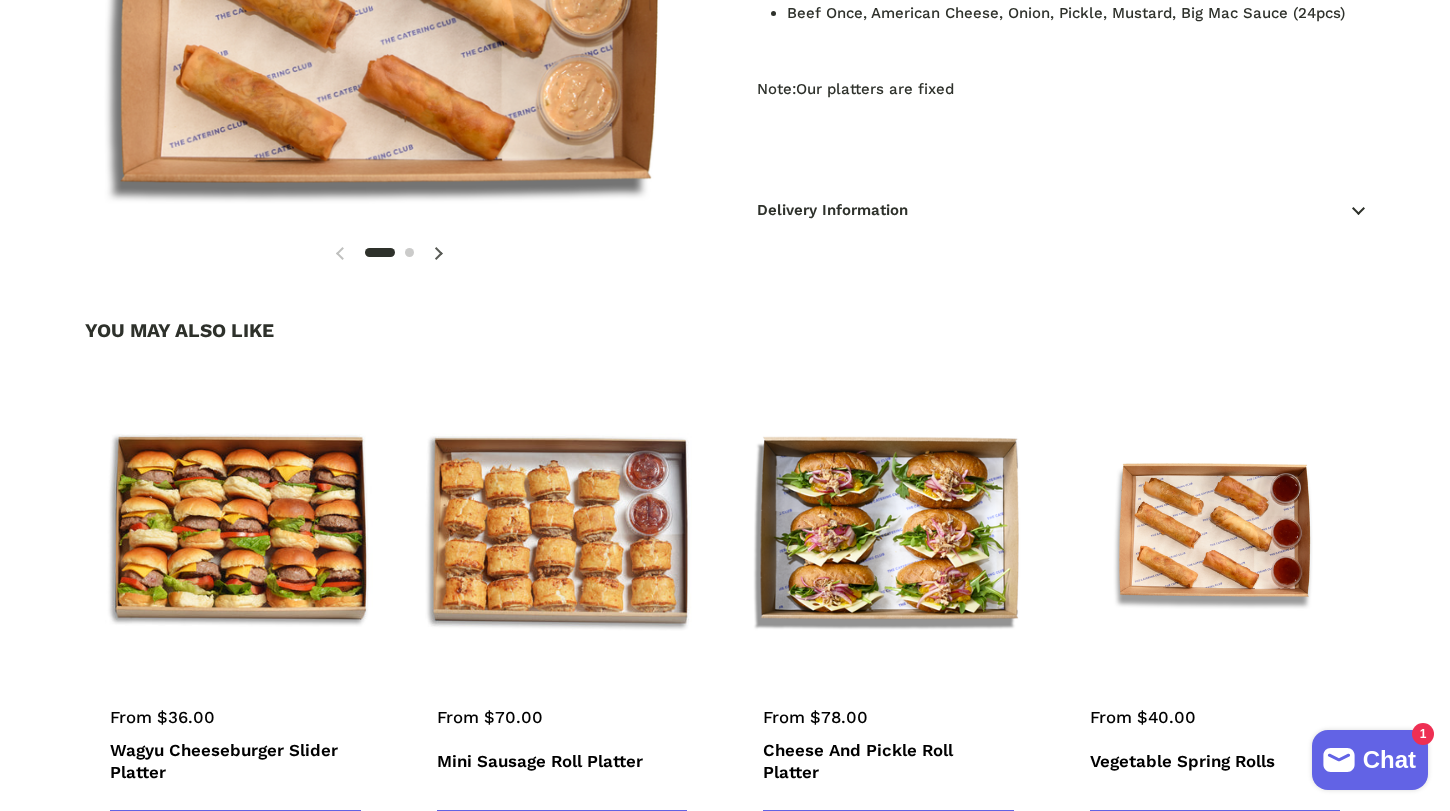 click on "Delivery Information" 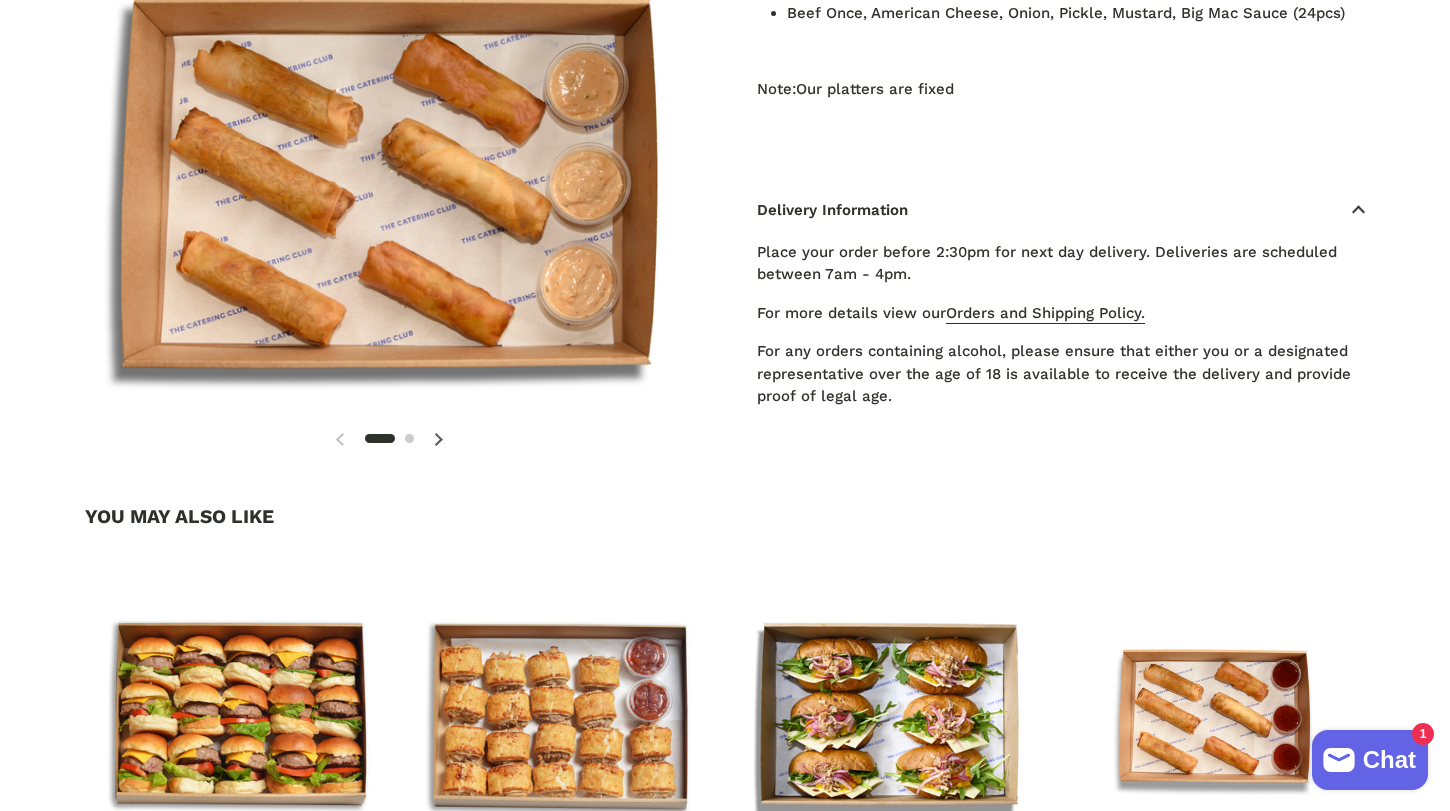 type 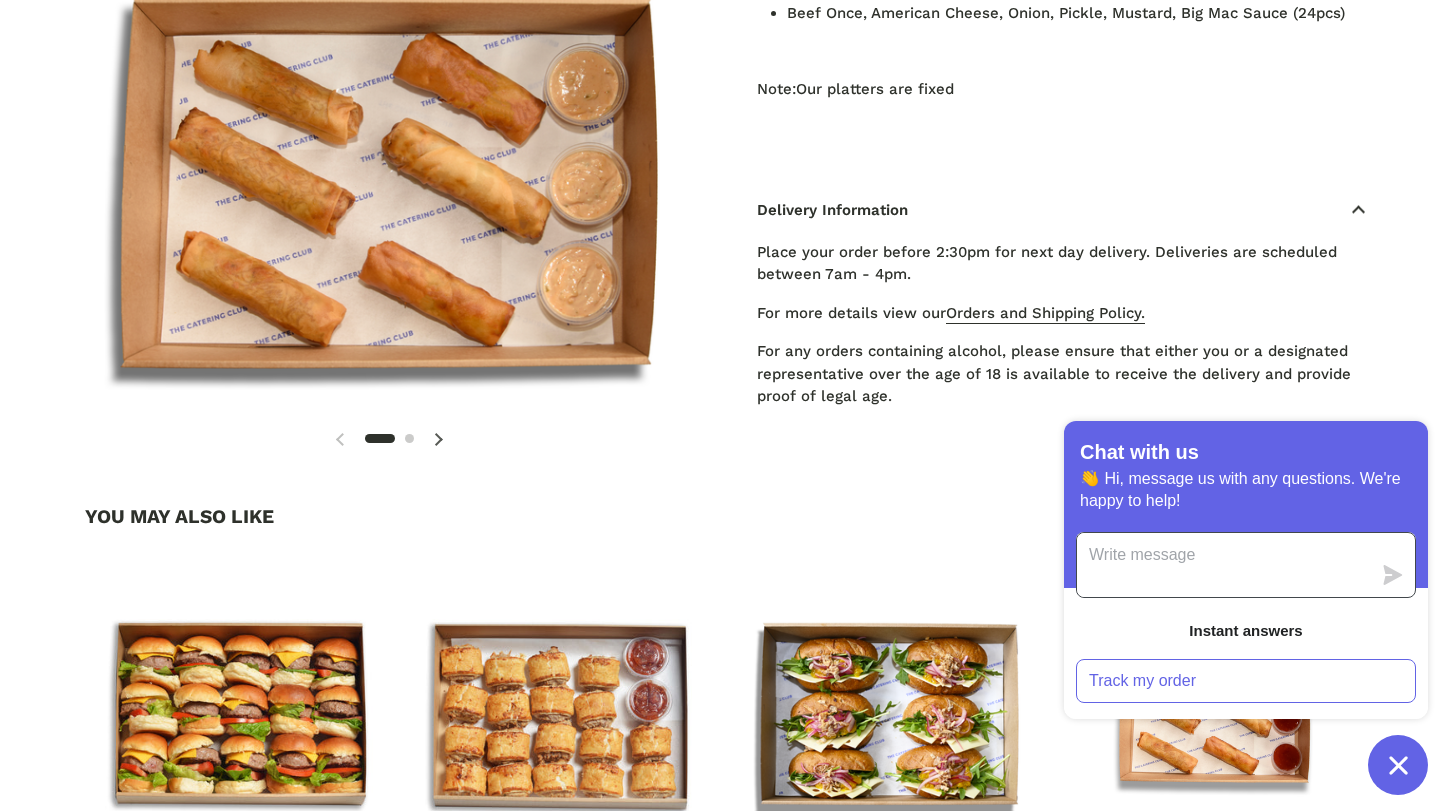 click at bounding box center [1224, 565] 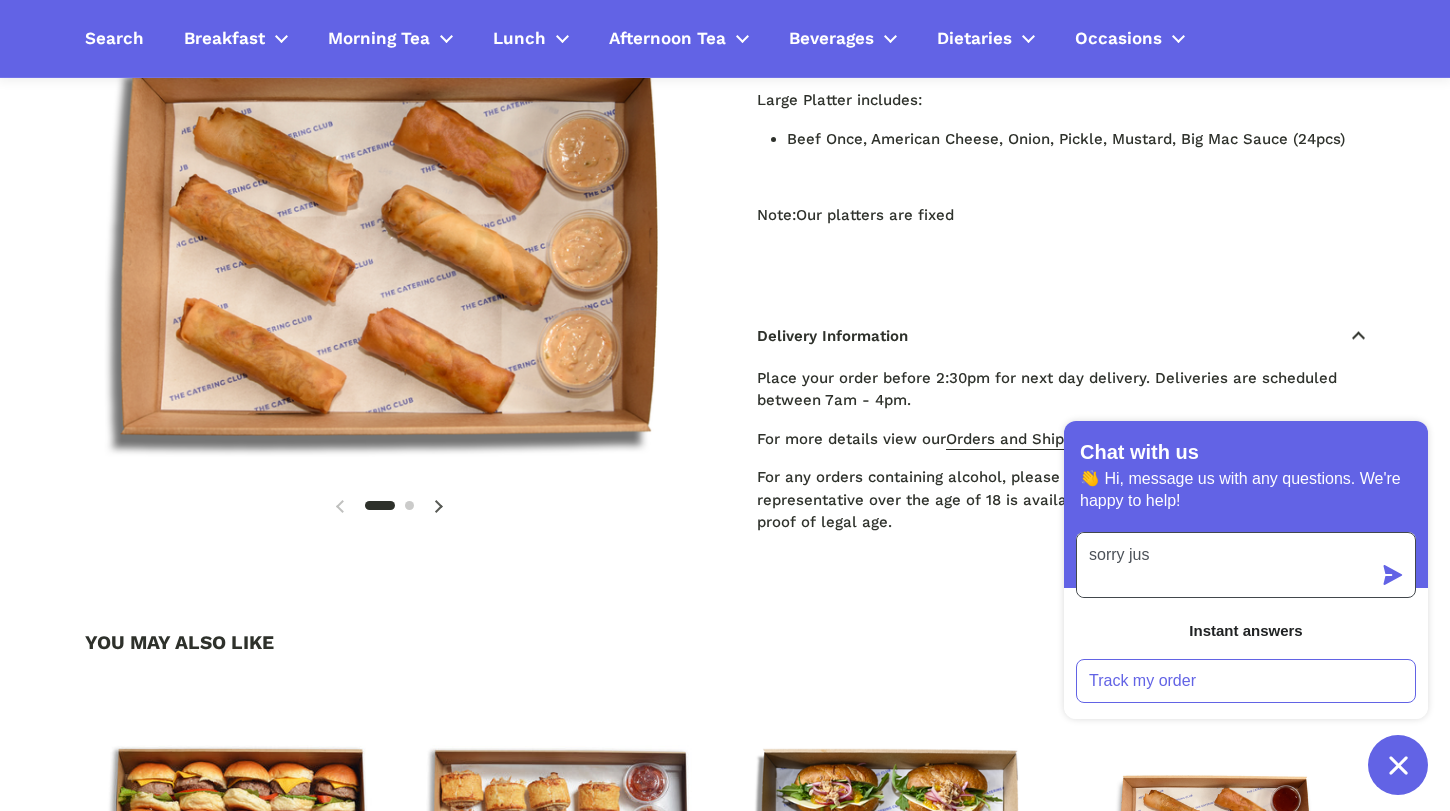 scroll, scrollTop: 210, scrollLeft: 0, axis: vertical 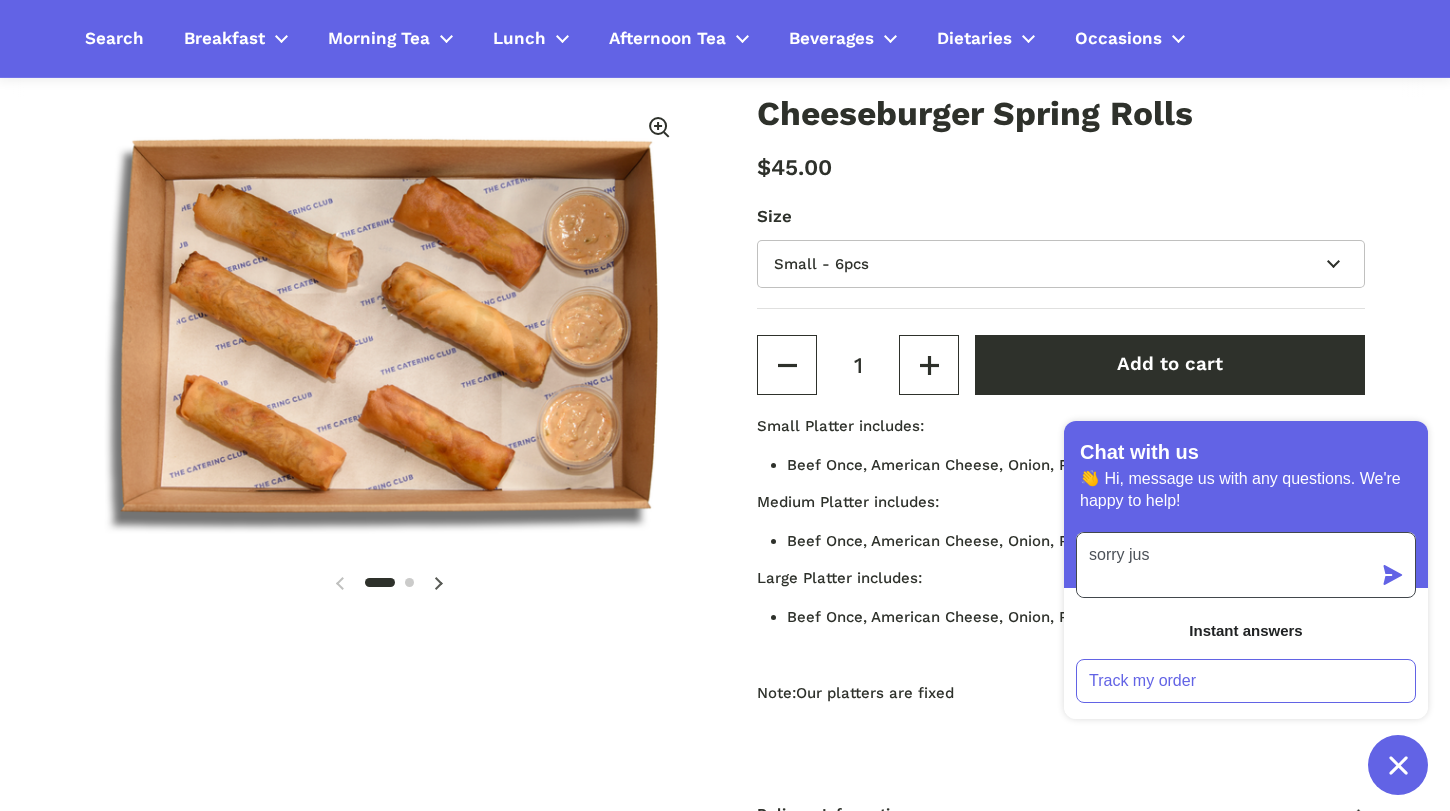 type on "sorry jus" 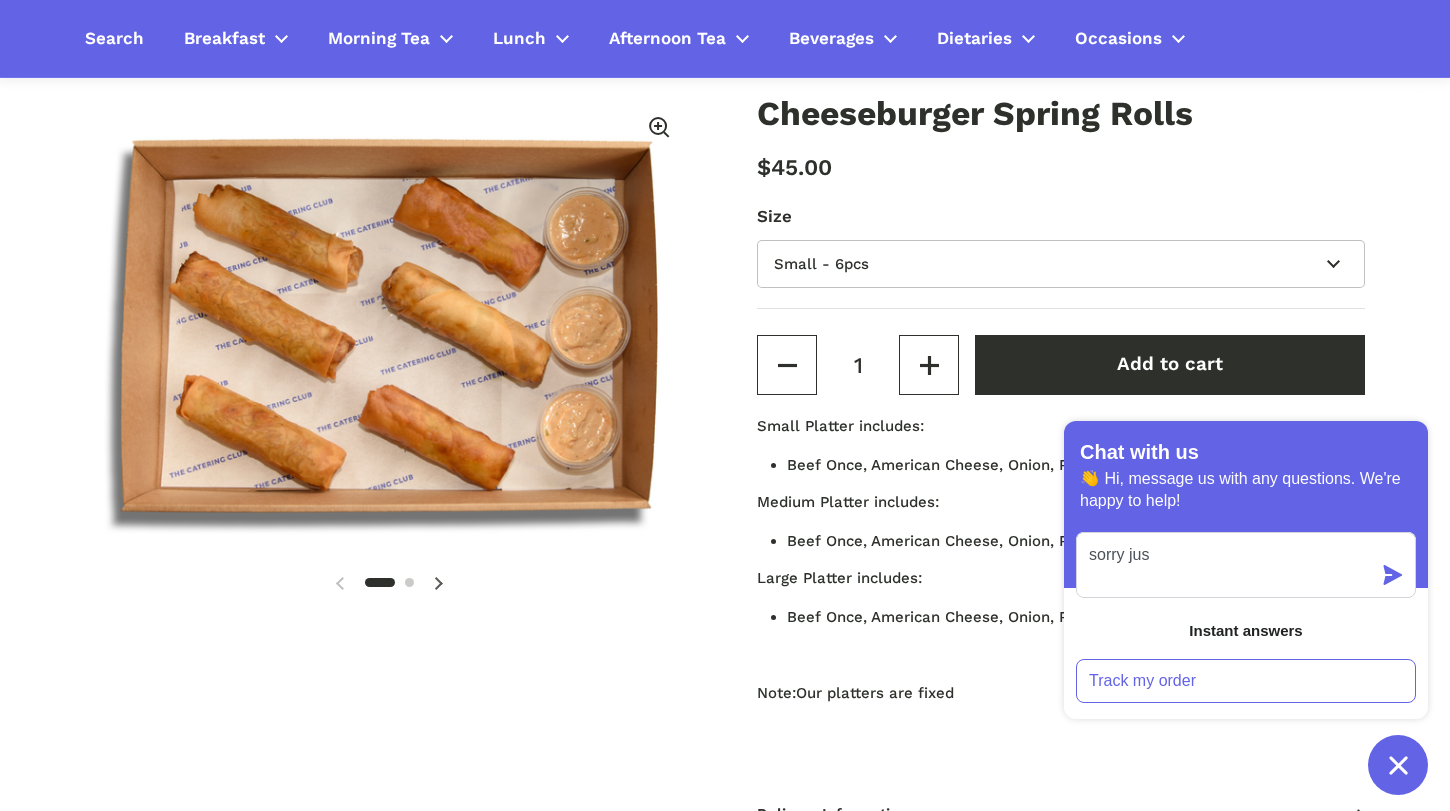 click on "Medium Platter includes:" at bounding box center [848, 502] 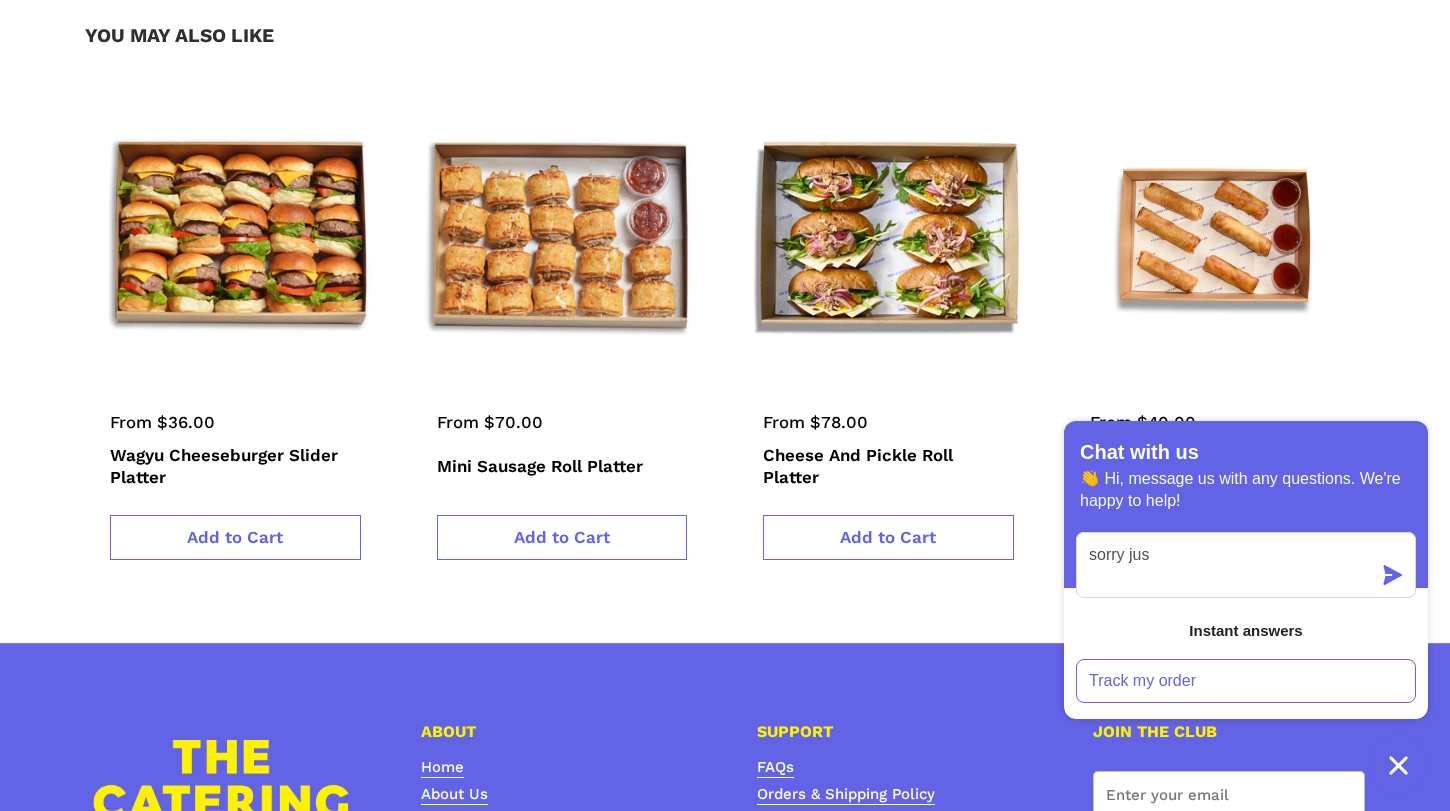 scroll, scrollTop: 1313, scrollLeft: 0, axis: vertical 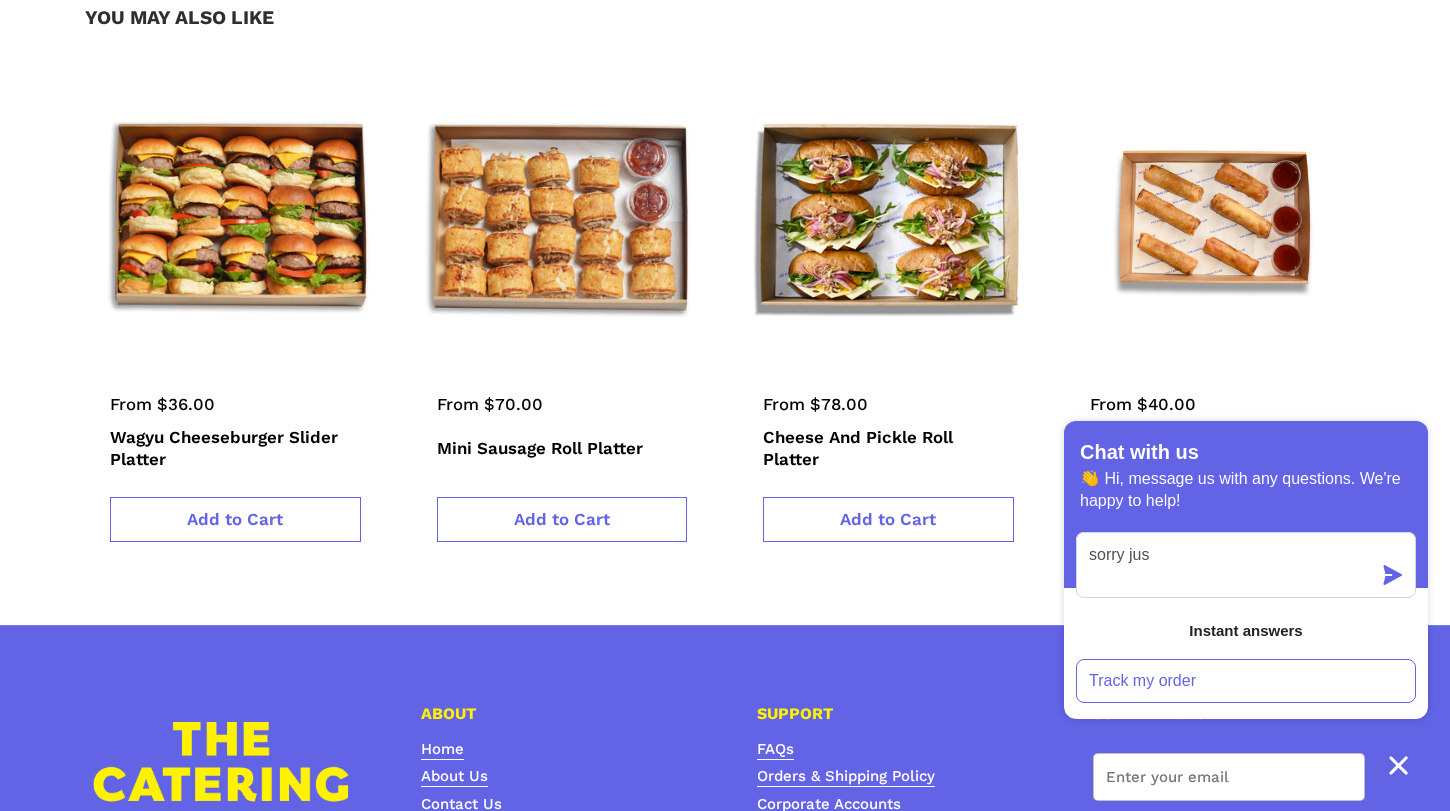 drag, startPoint x: 1186, startPoint y: 432, endPoint x: 1180, endPoint y: 614, distance: 182.09888 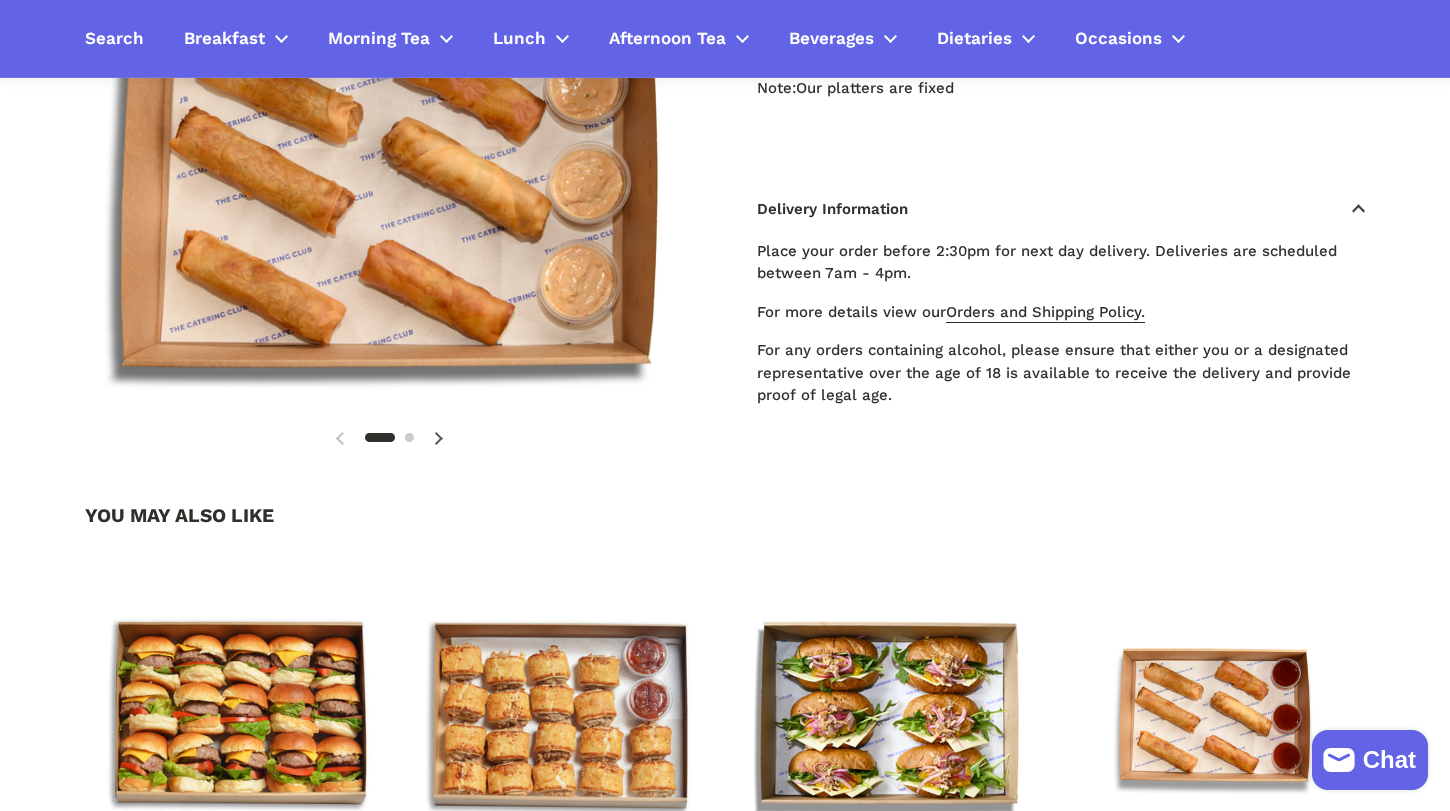 scroll, scrollTop: 322, scrollLeft: 0, axis: vertical 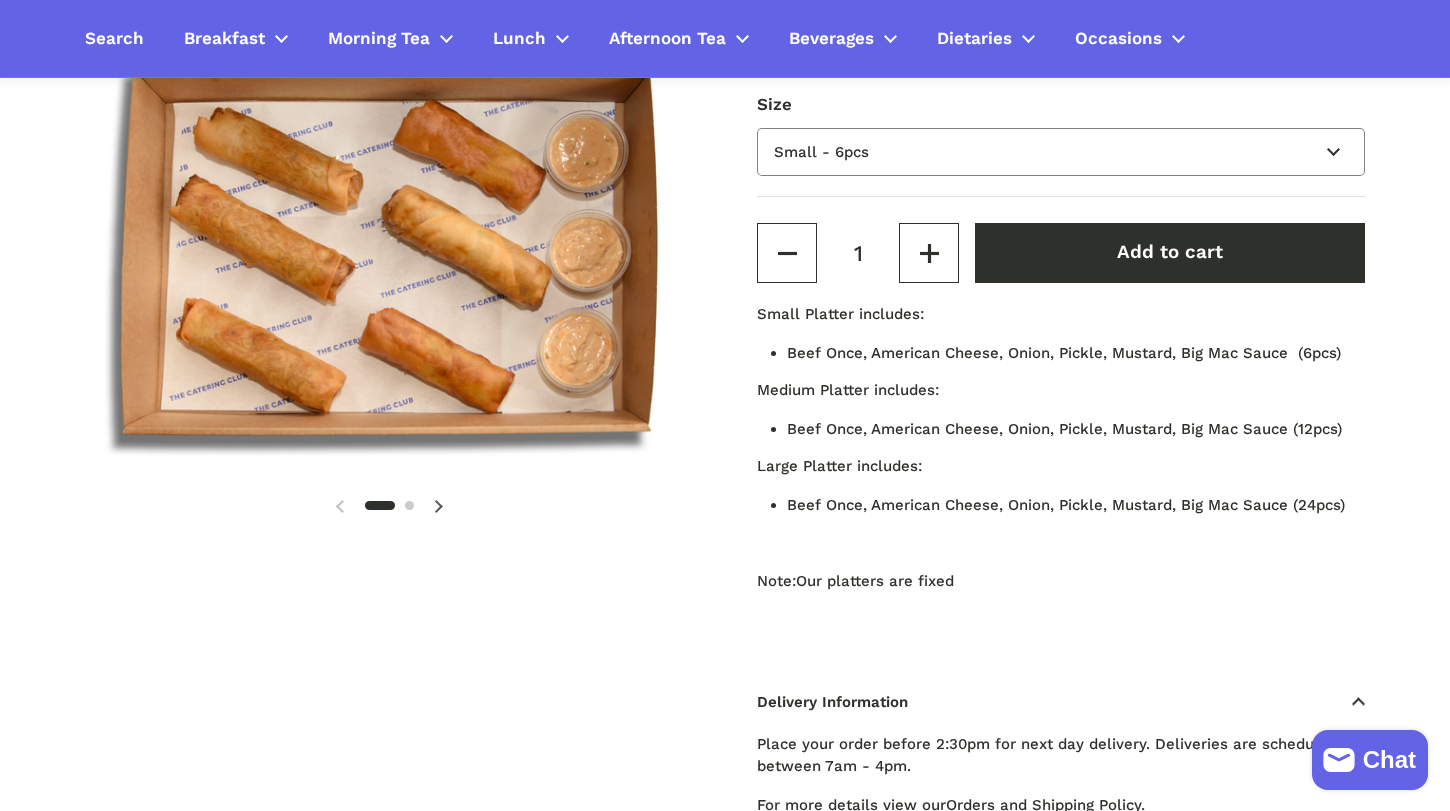 click on "Small - 6pcs
Medium - 12pcs
Large - 24pcs" at bounding box center (1061, 152) 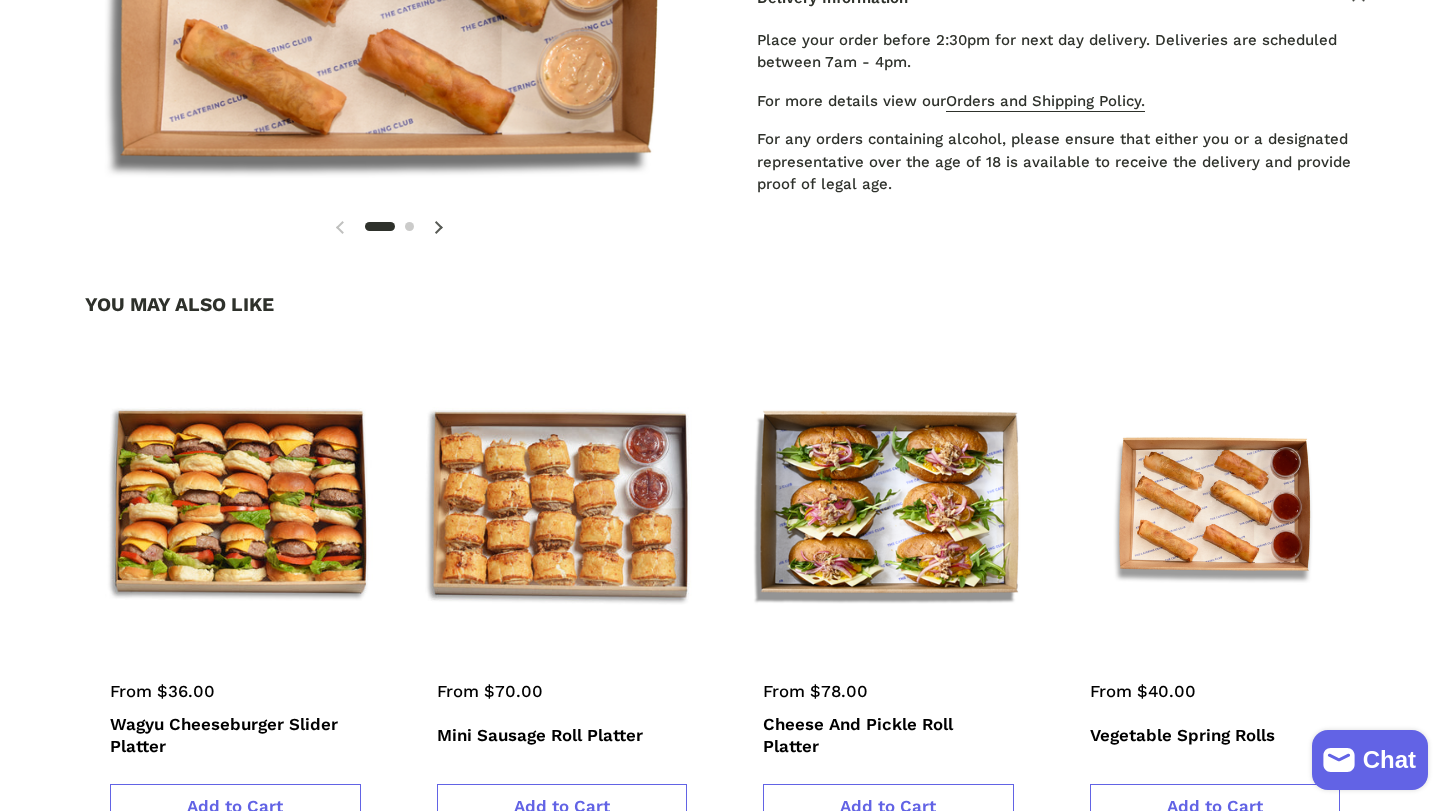 scroll, scrollTop: 1027, scrollLeft: 0, axis: vertical 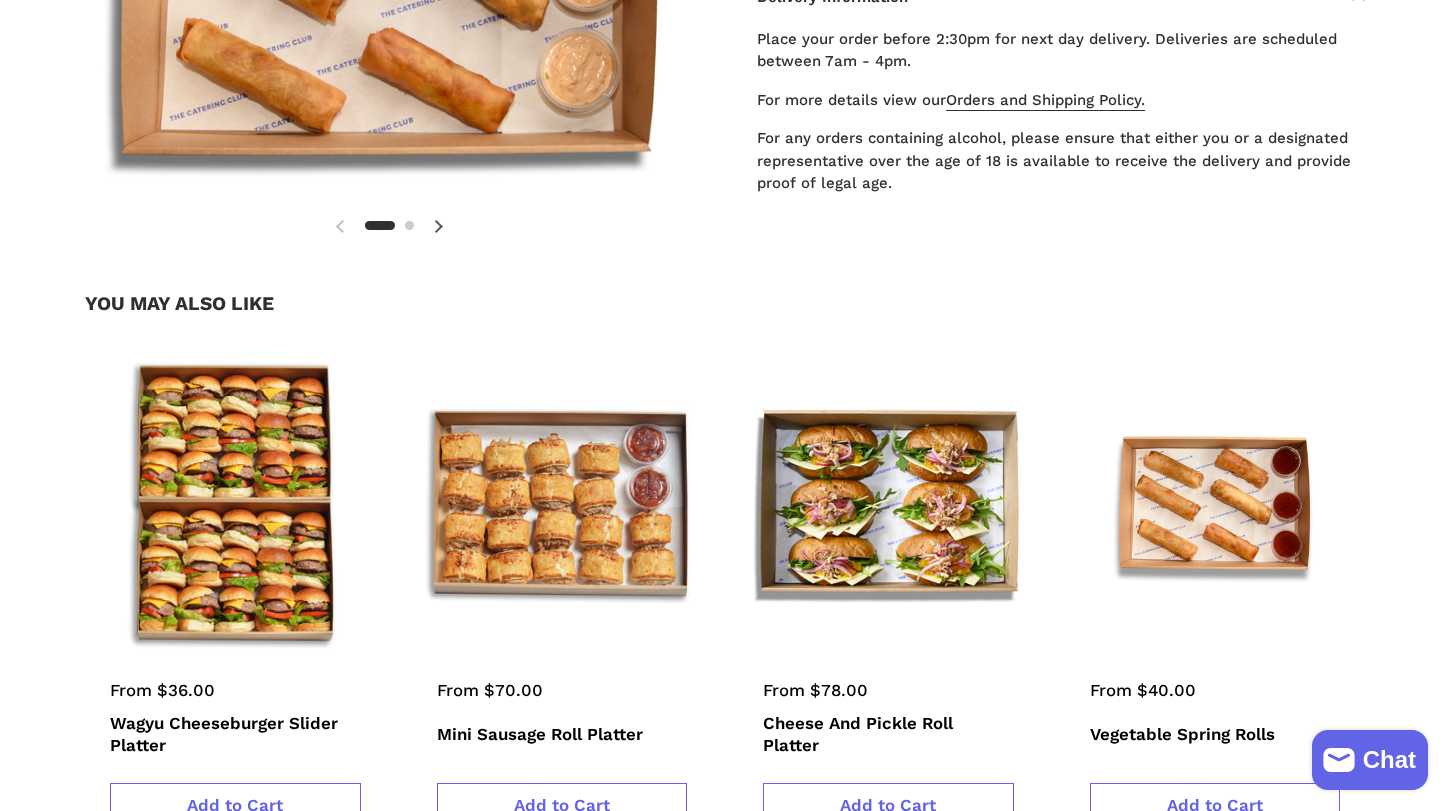 click 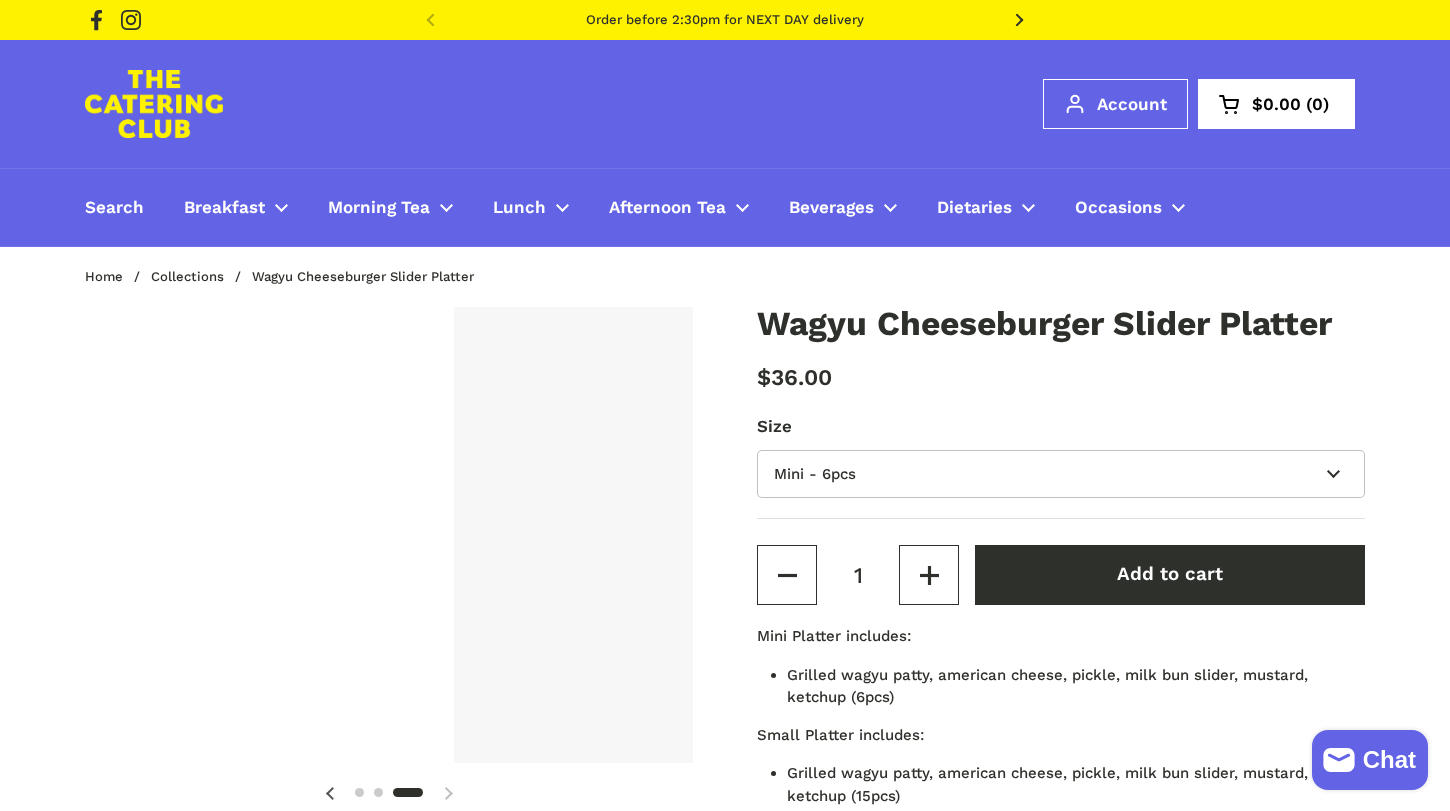 scroll, scrollTop: 0, scrollLeft: 0, axis: both 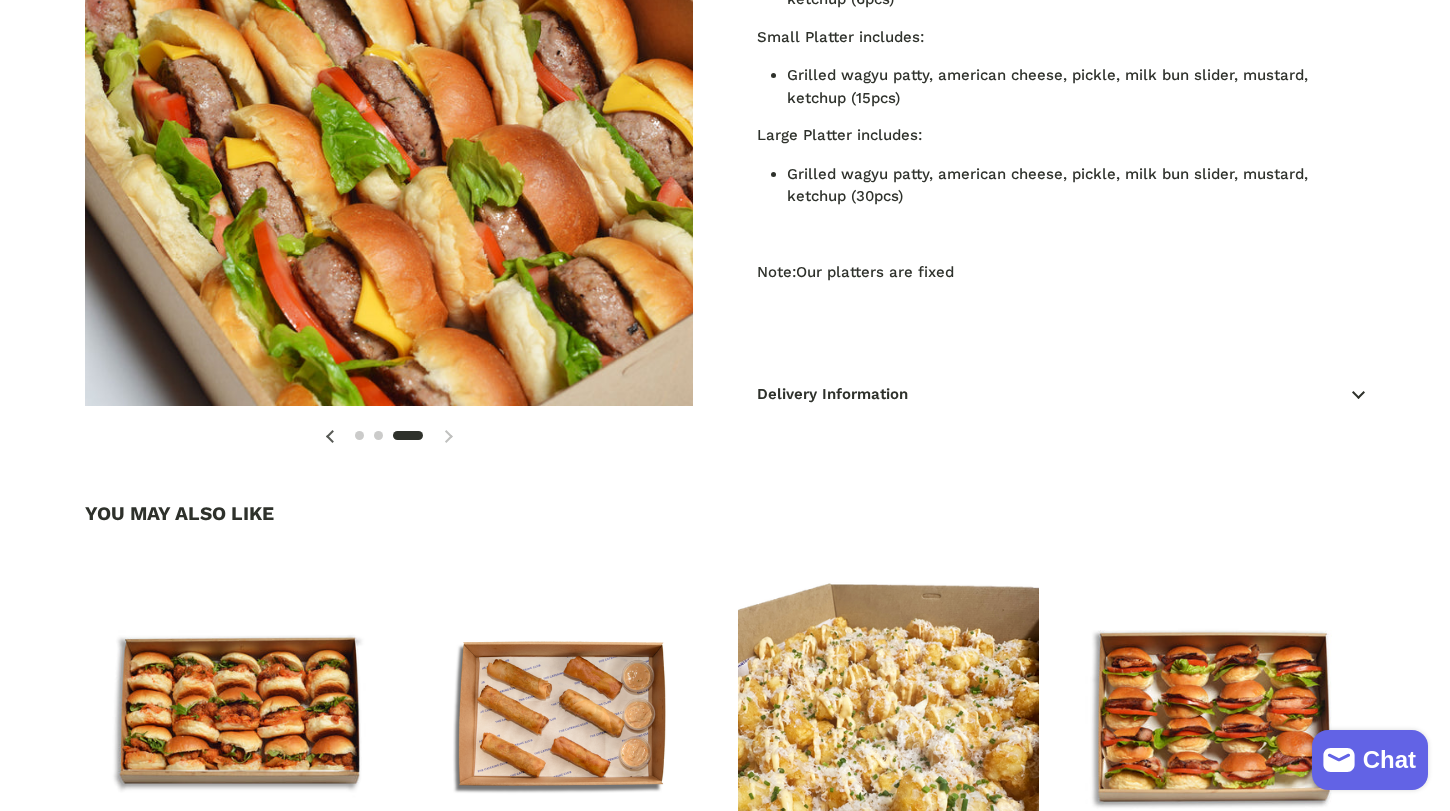 type 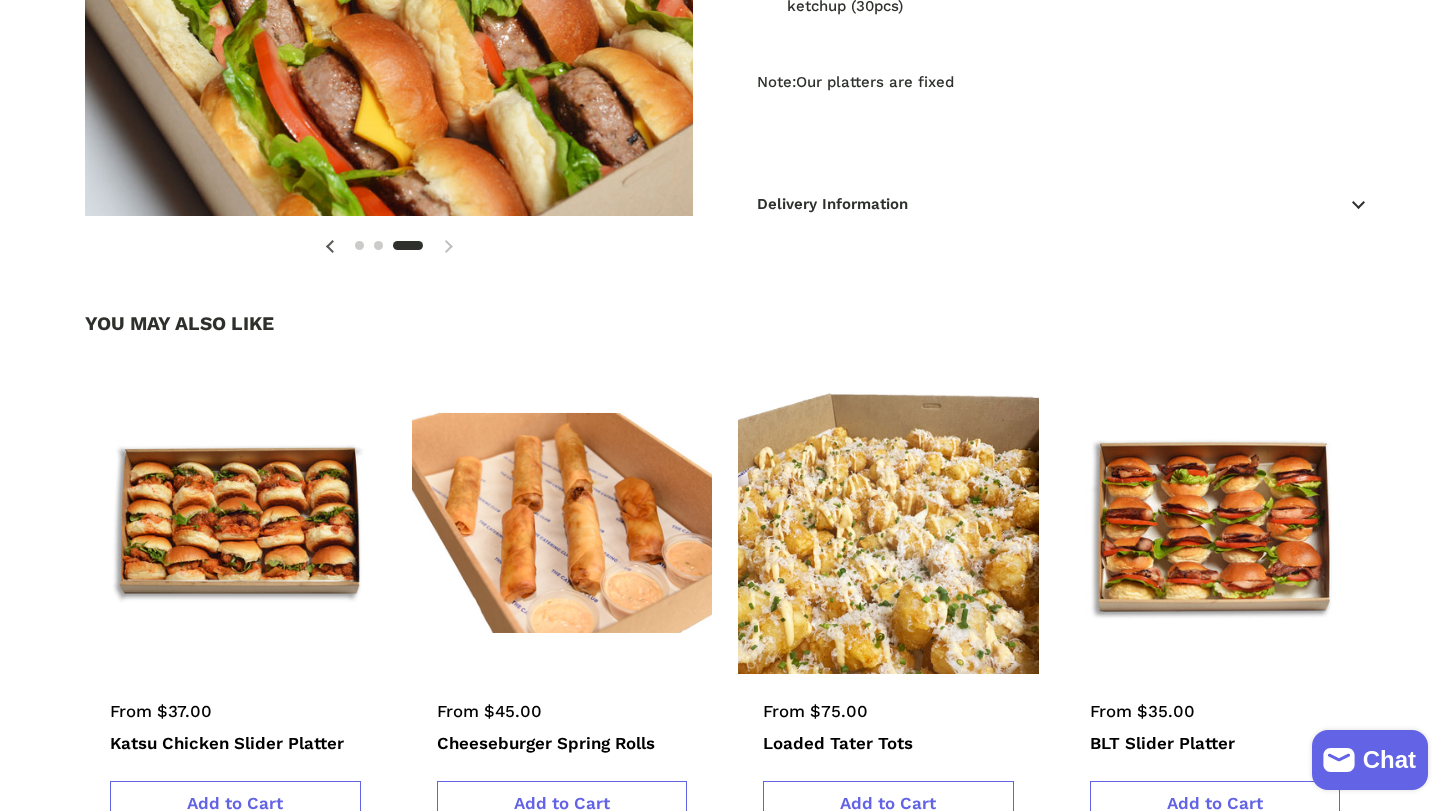 scroll, scrollTop: 893, scrollLeft: 0, axis: vertical 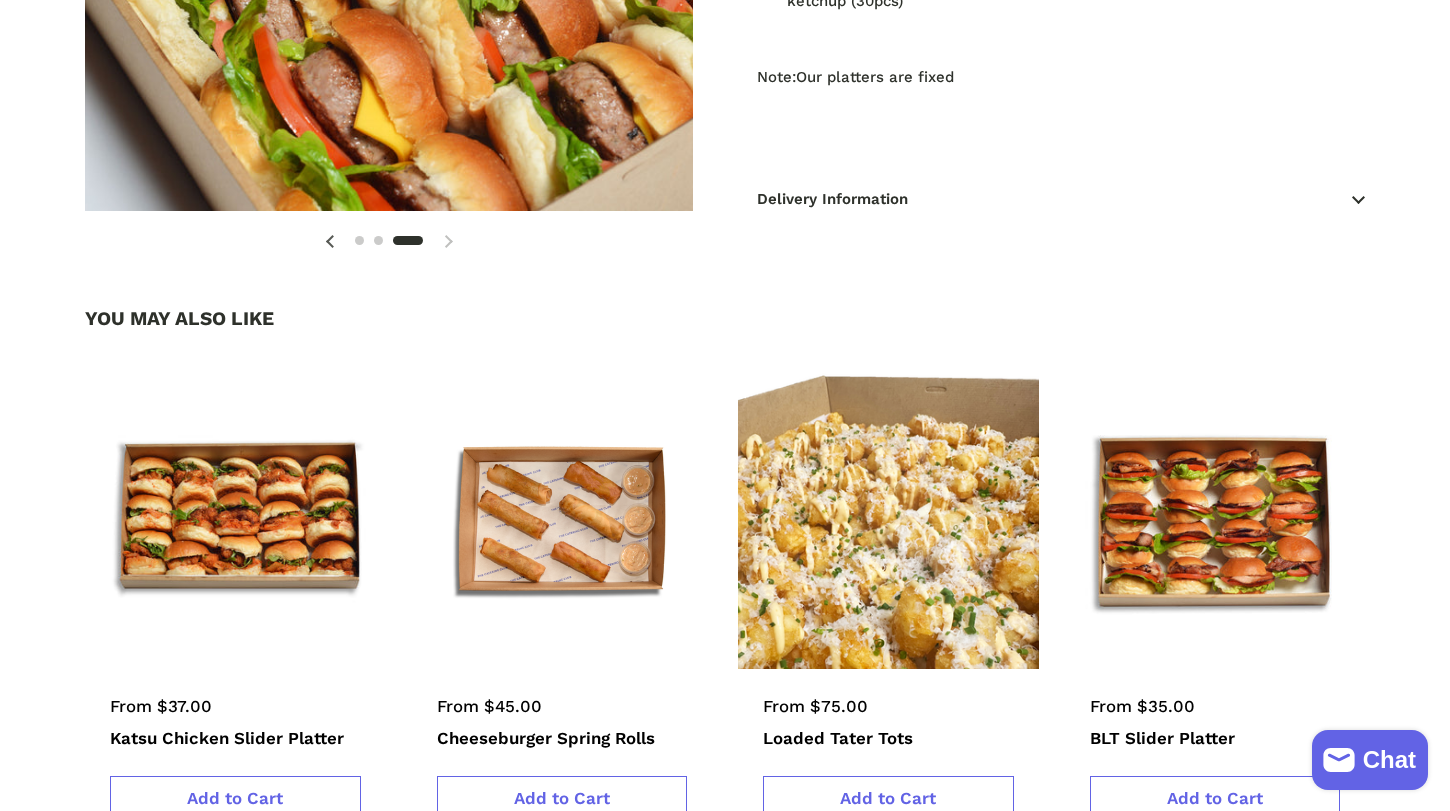 click 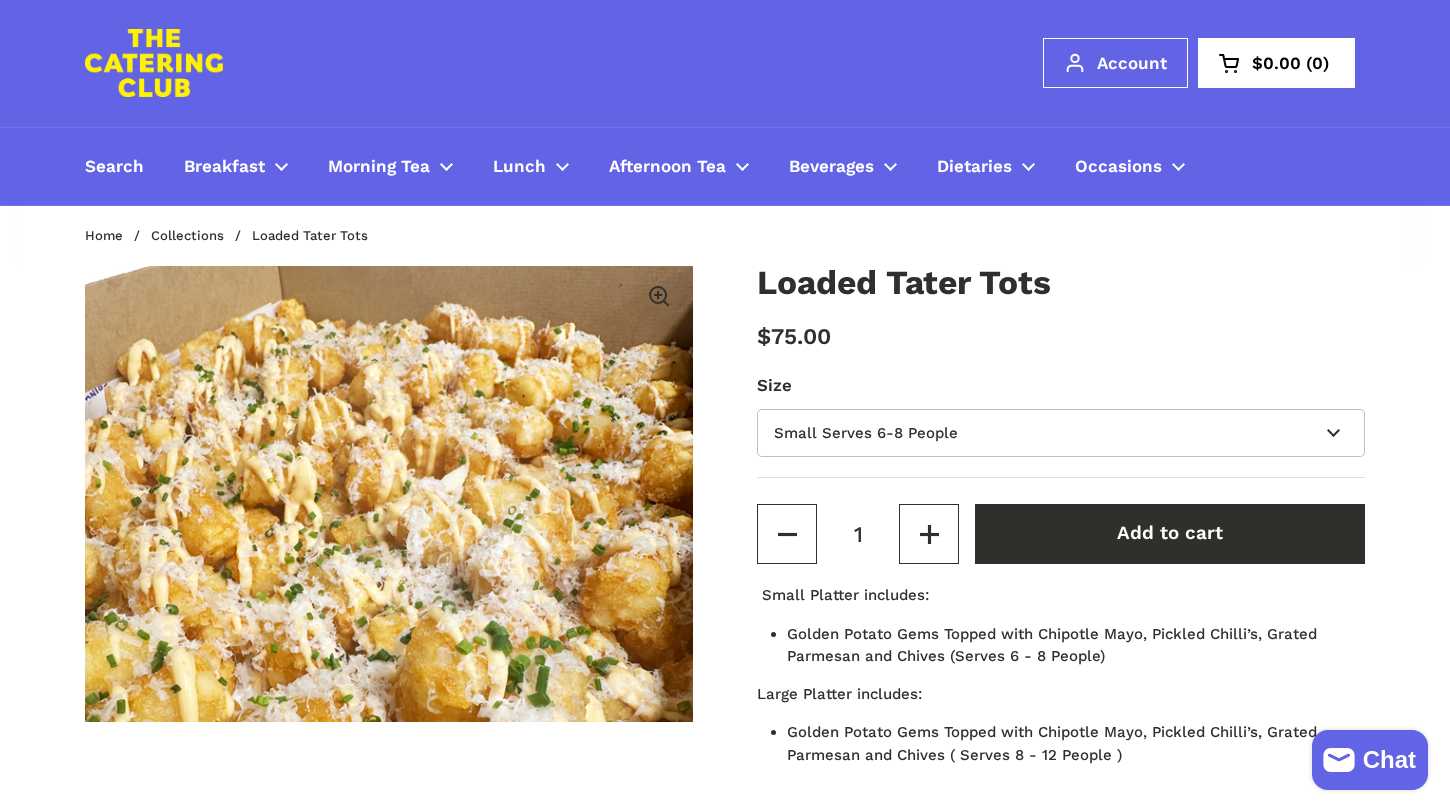 scroll, scrollTop: 45, scrollLeft: 0, axis: vertical 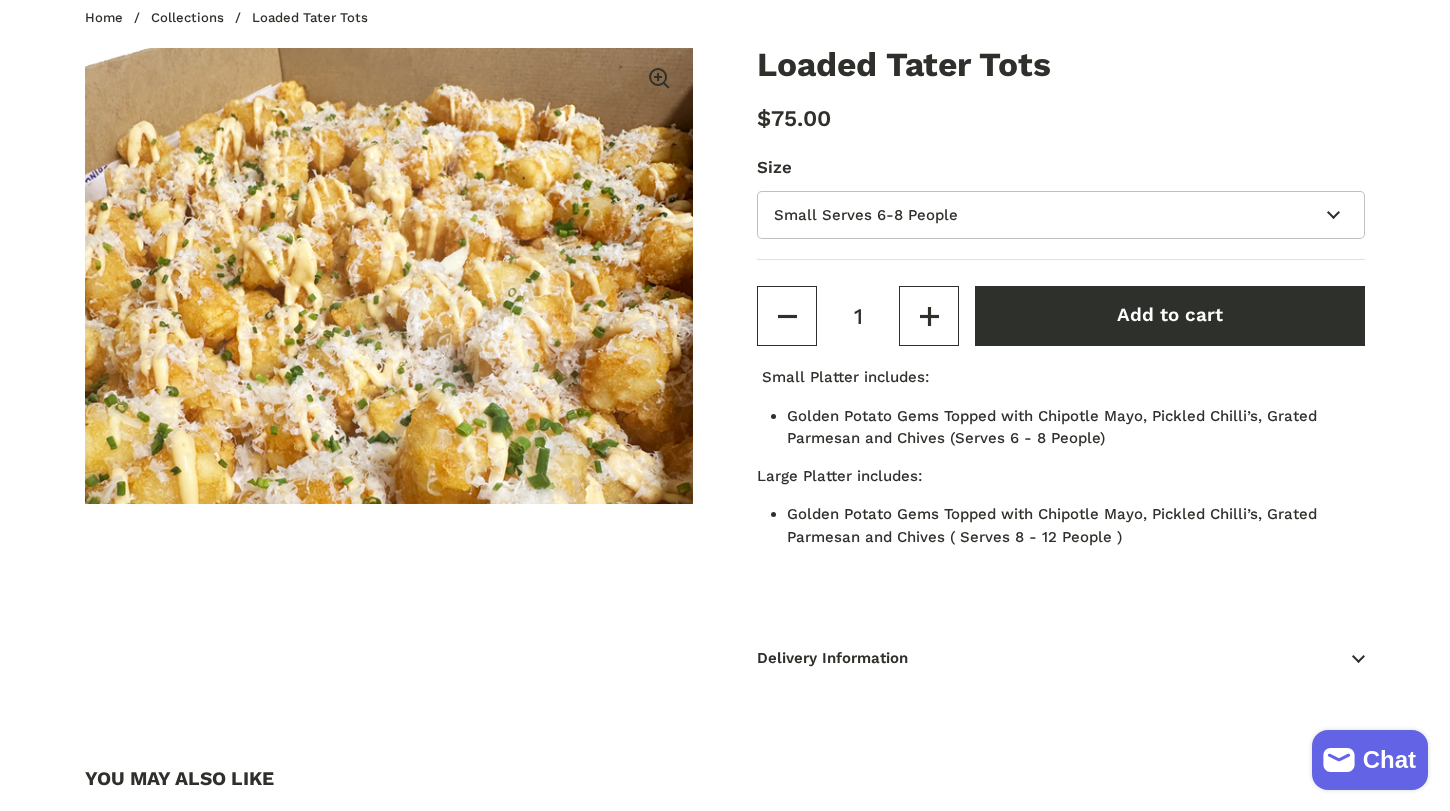type 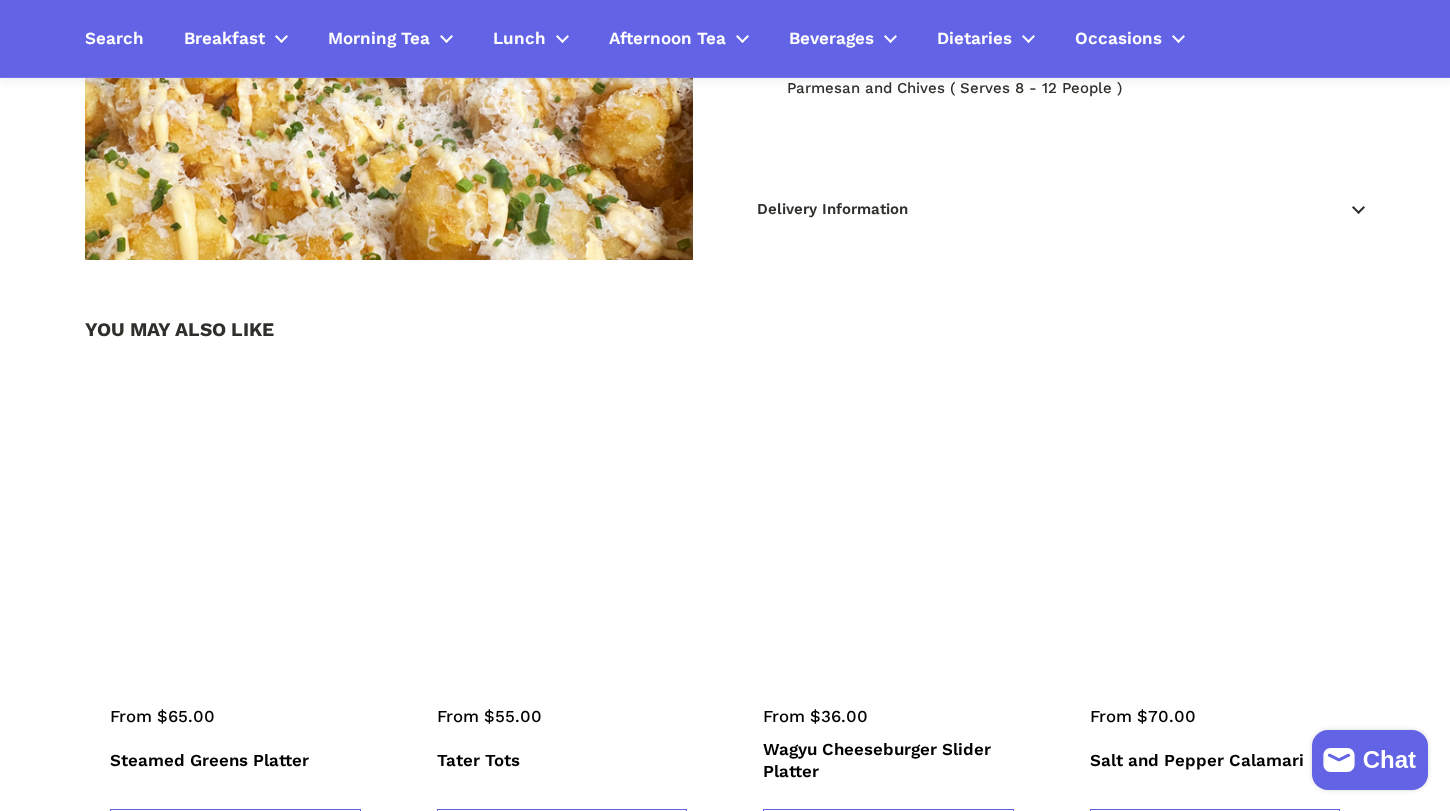 scroll, scrollTop: 0, scrollLeft: 0, axis: both 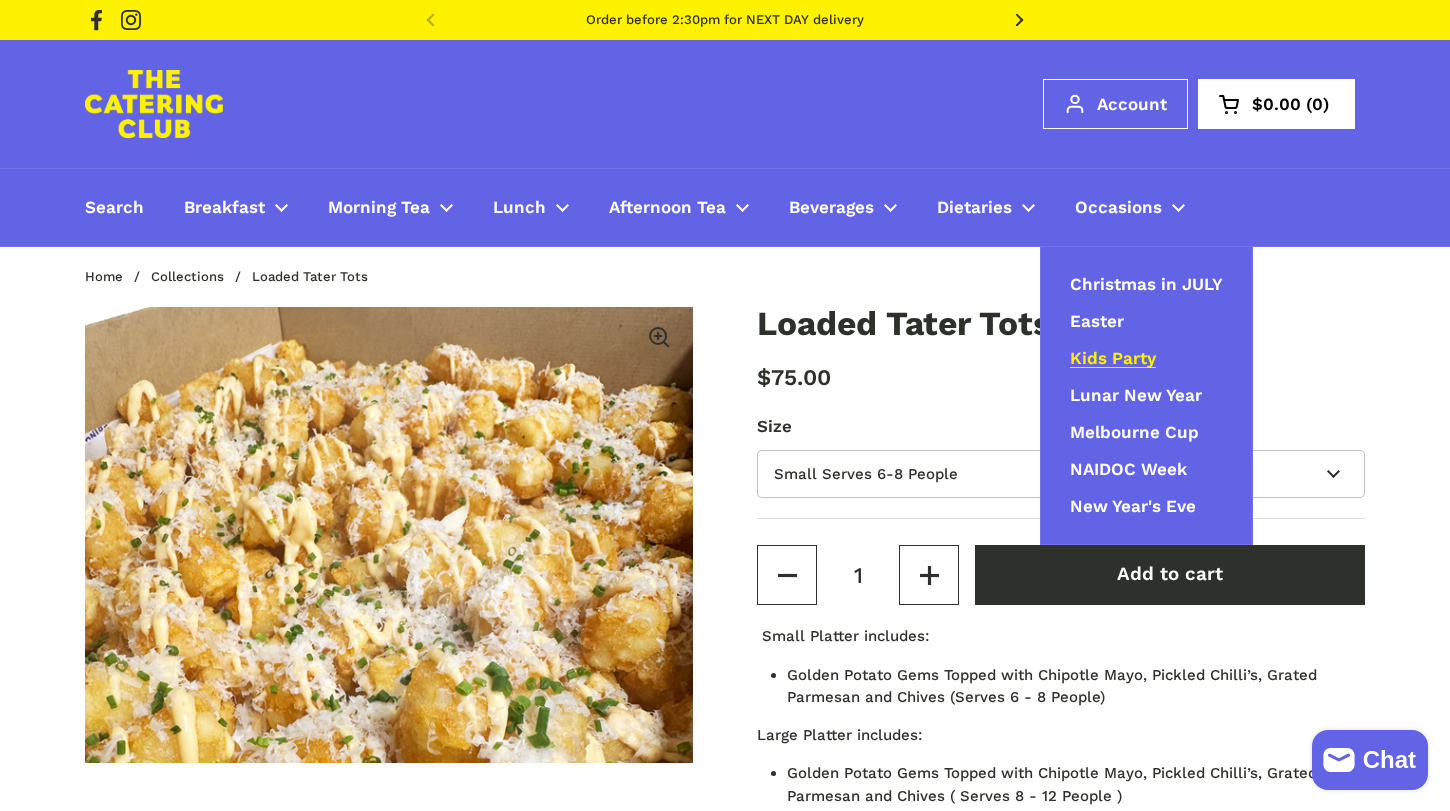 click on "Kids Party" at bounding box center (1113, 359) 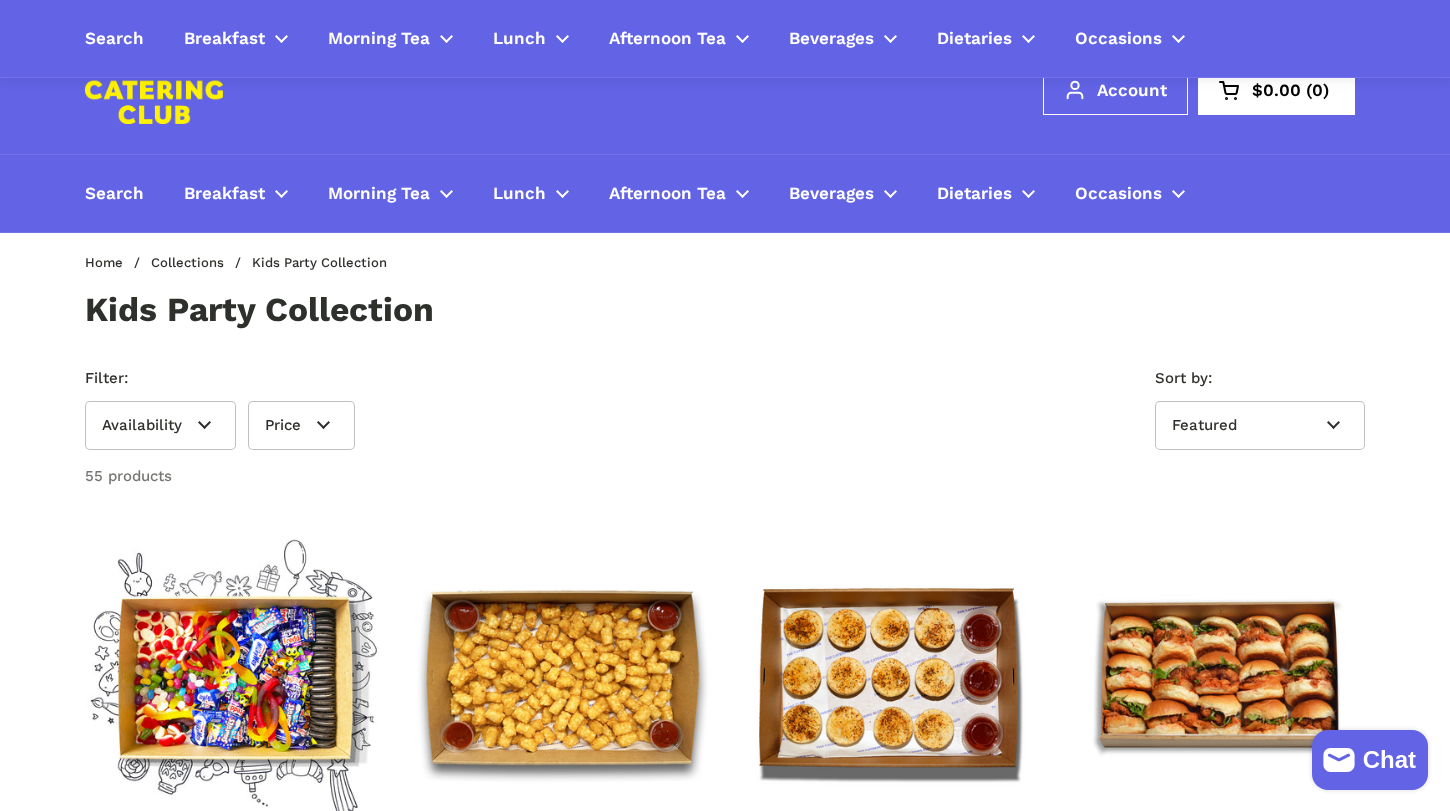 scroll, scrollTop: 0, scrollLeft: 0, axis: both 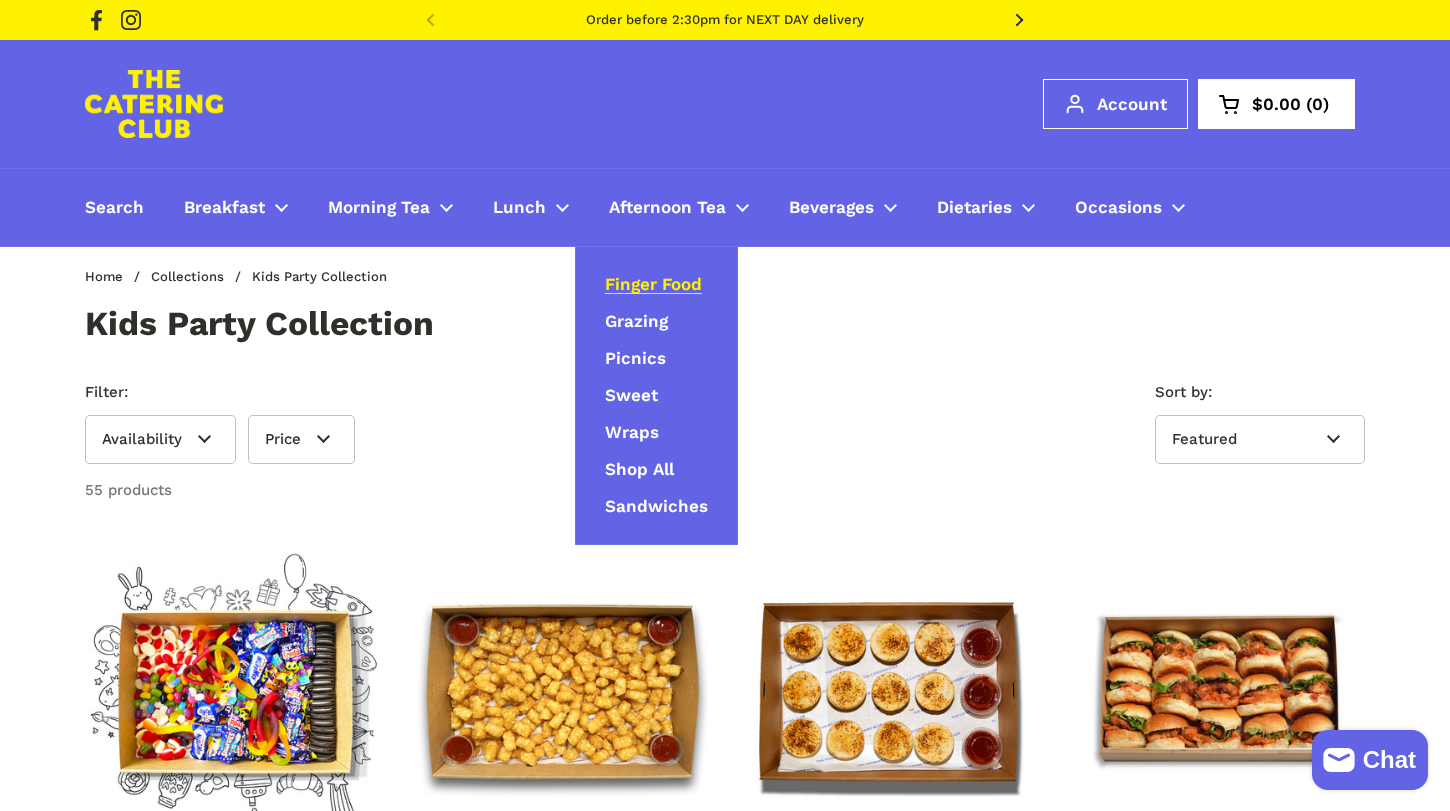 click on "Finger Food" at bounding box center [653, 284] 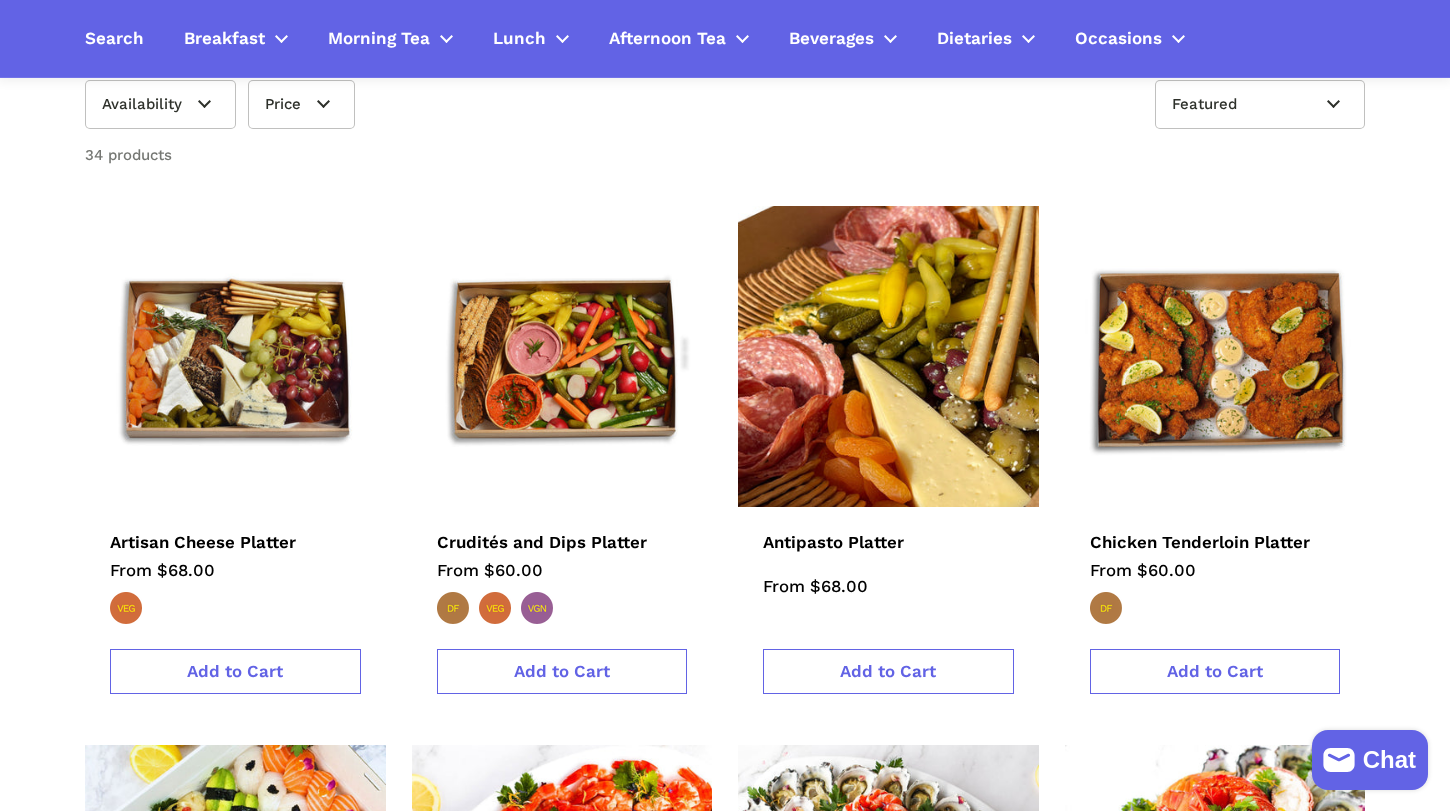 scroll, scrollTop: 196, scrollLeft: 0, axis: vertical 